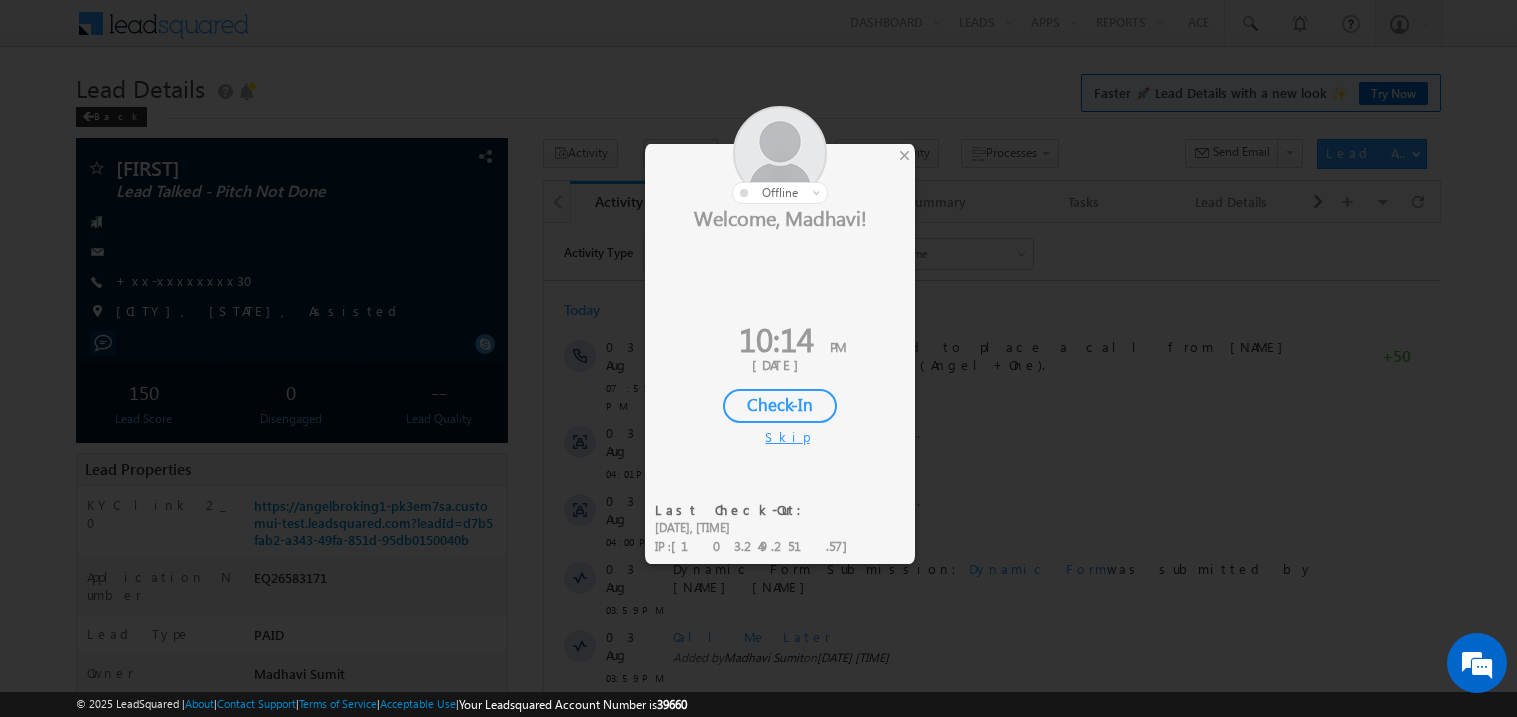 scroll, scrollTop: 0, scrollLeft: 0, axis: both 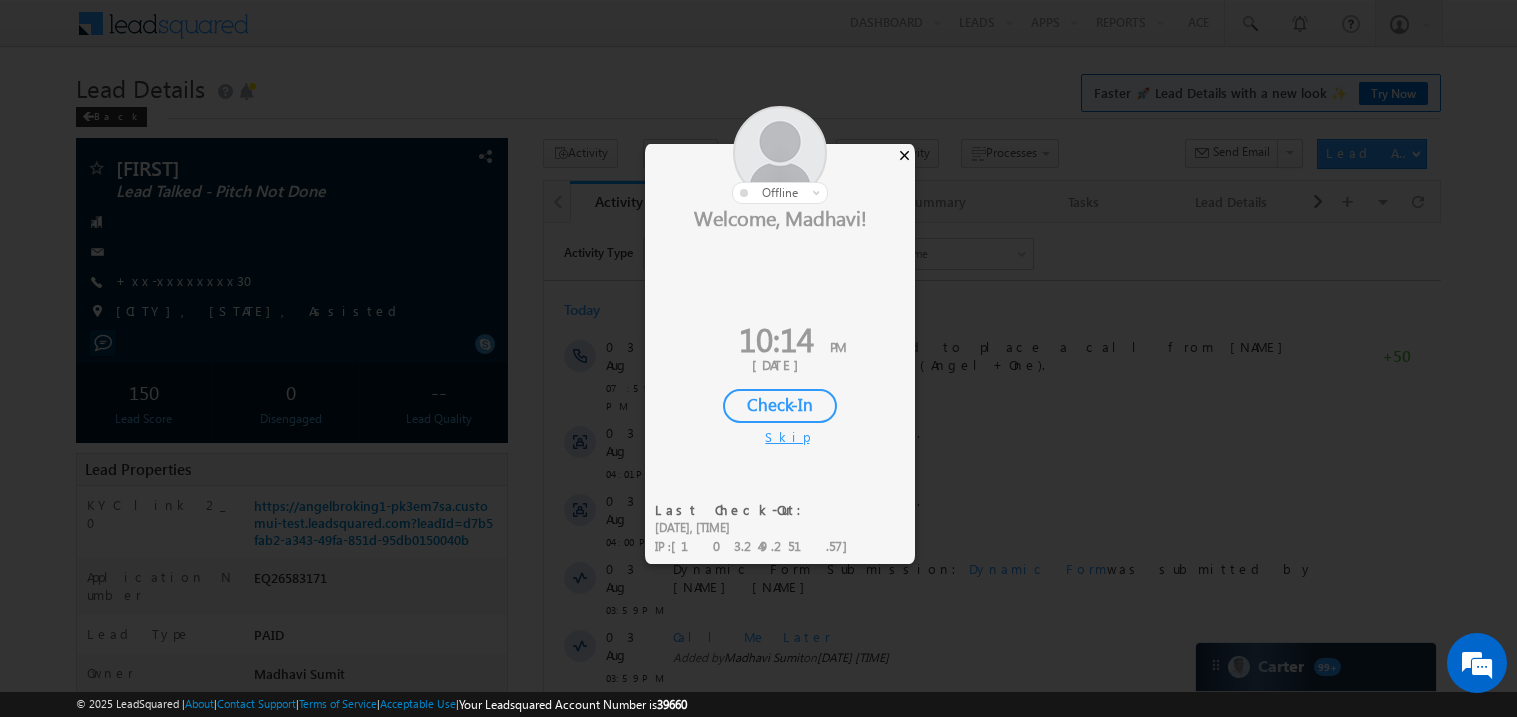 click on "×" at bounding box center (904, 155) 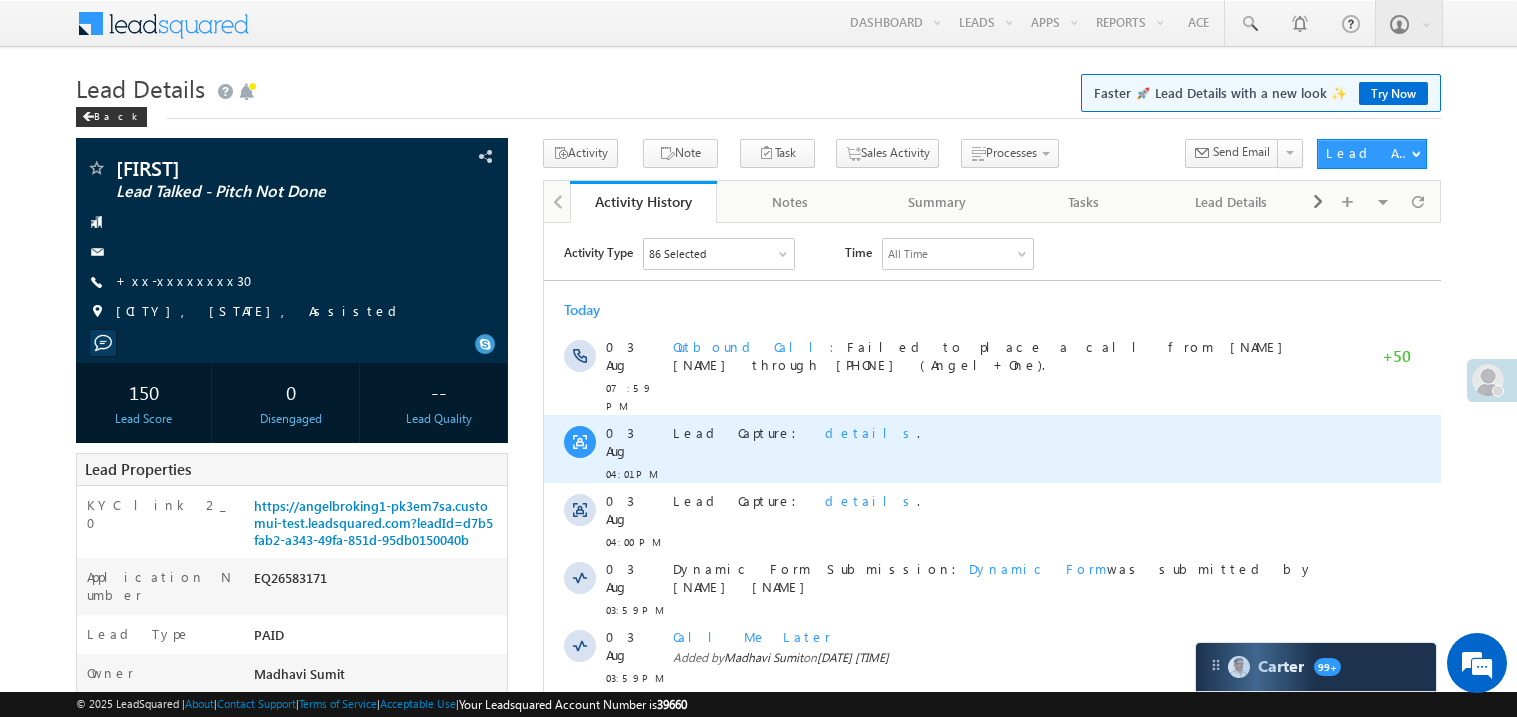scroll, scrollTop: 0, scrollLeft: 0, axis: both 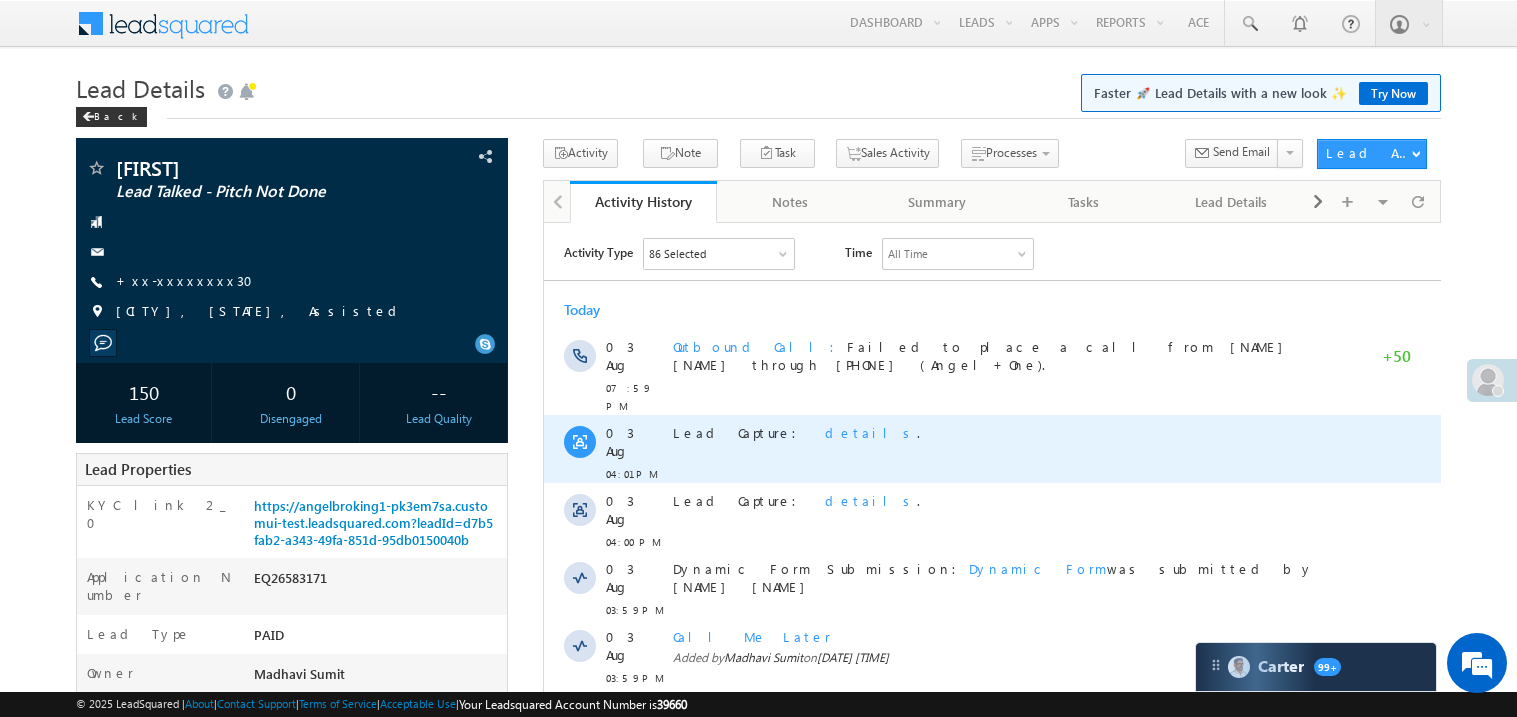 click on "Lead Capture:
details ." at bounding box center [1001, 432] 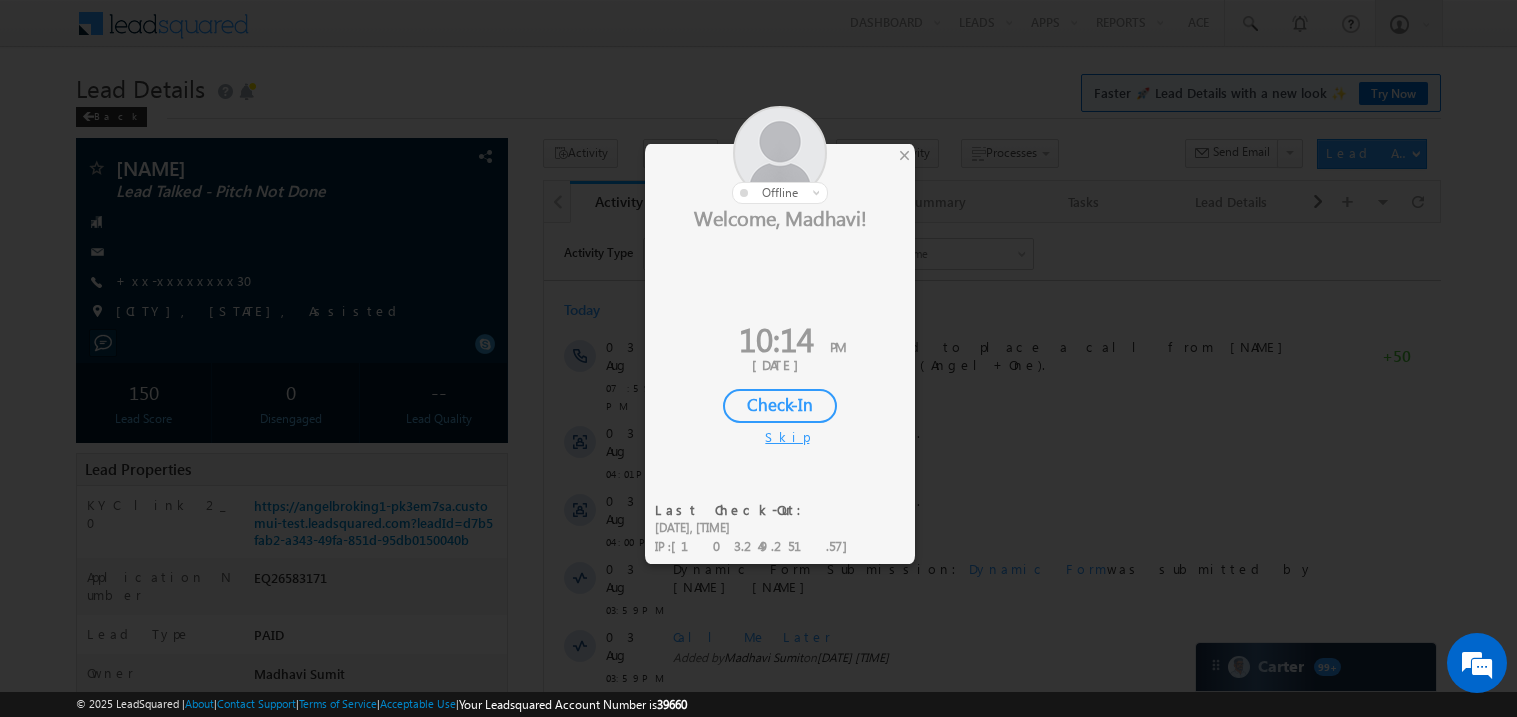 scroll, scrollTop: 0, scrollLeft: 0, axis: both 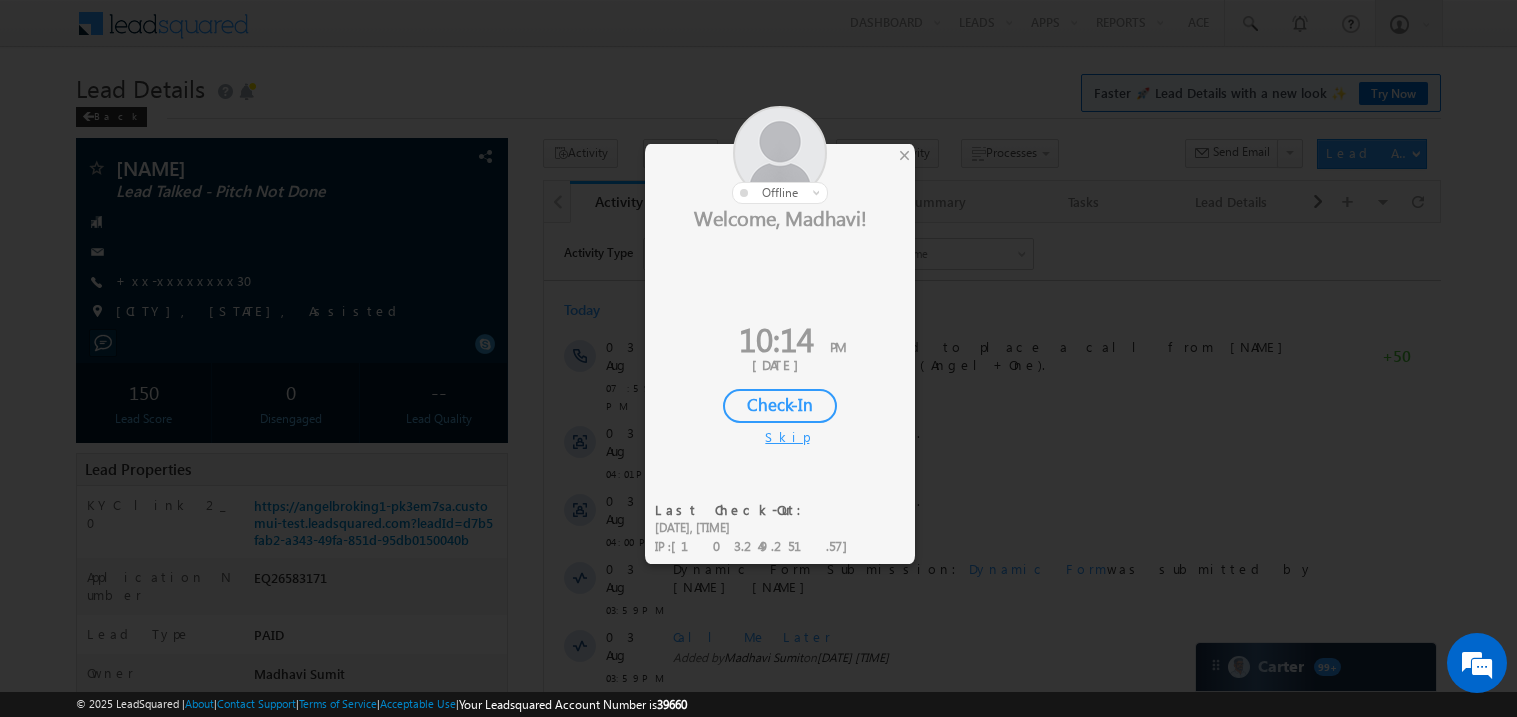 click at bounding box center [780, 155] 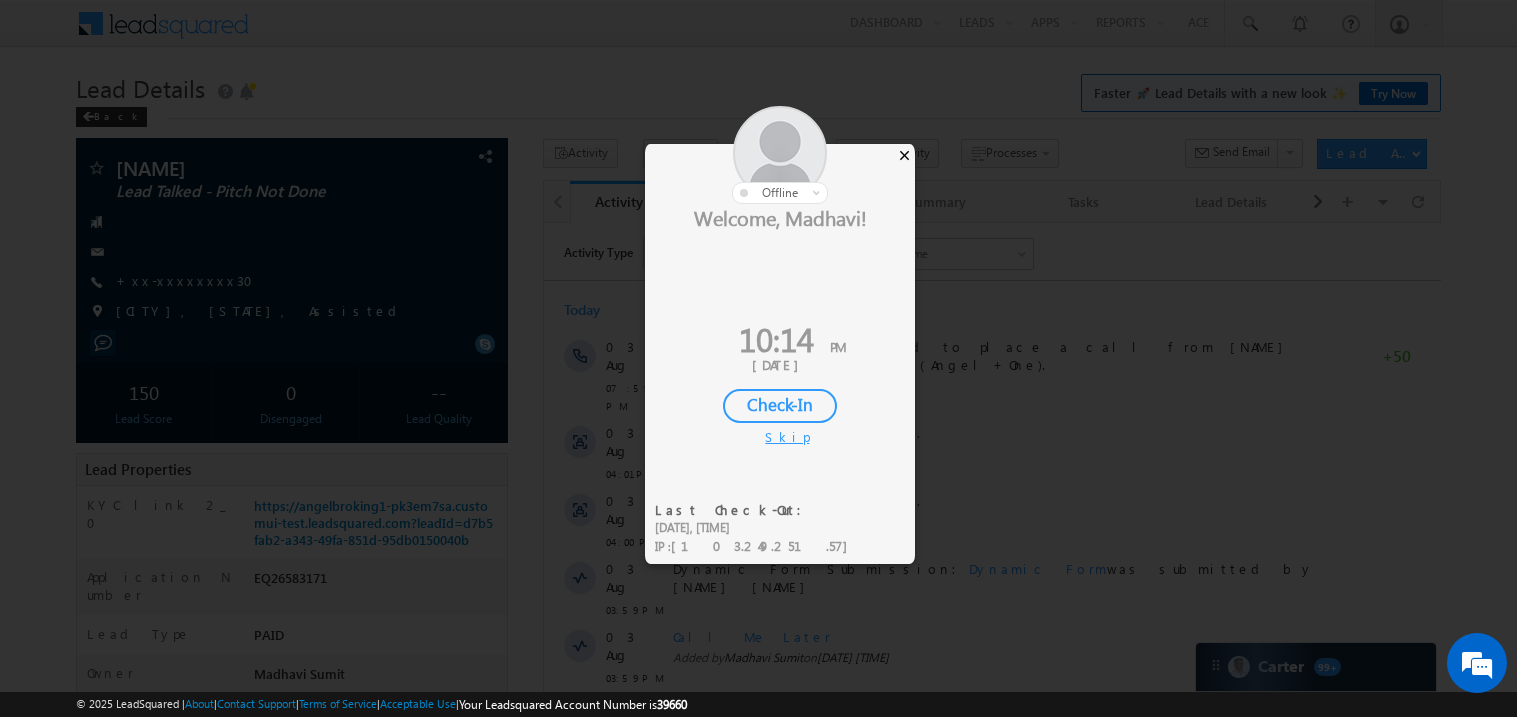 click on "×" at bounding box center [904, 155] 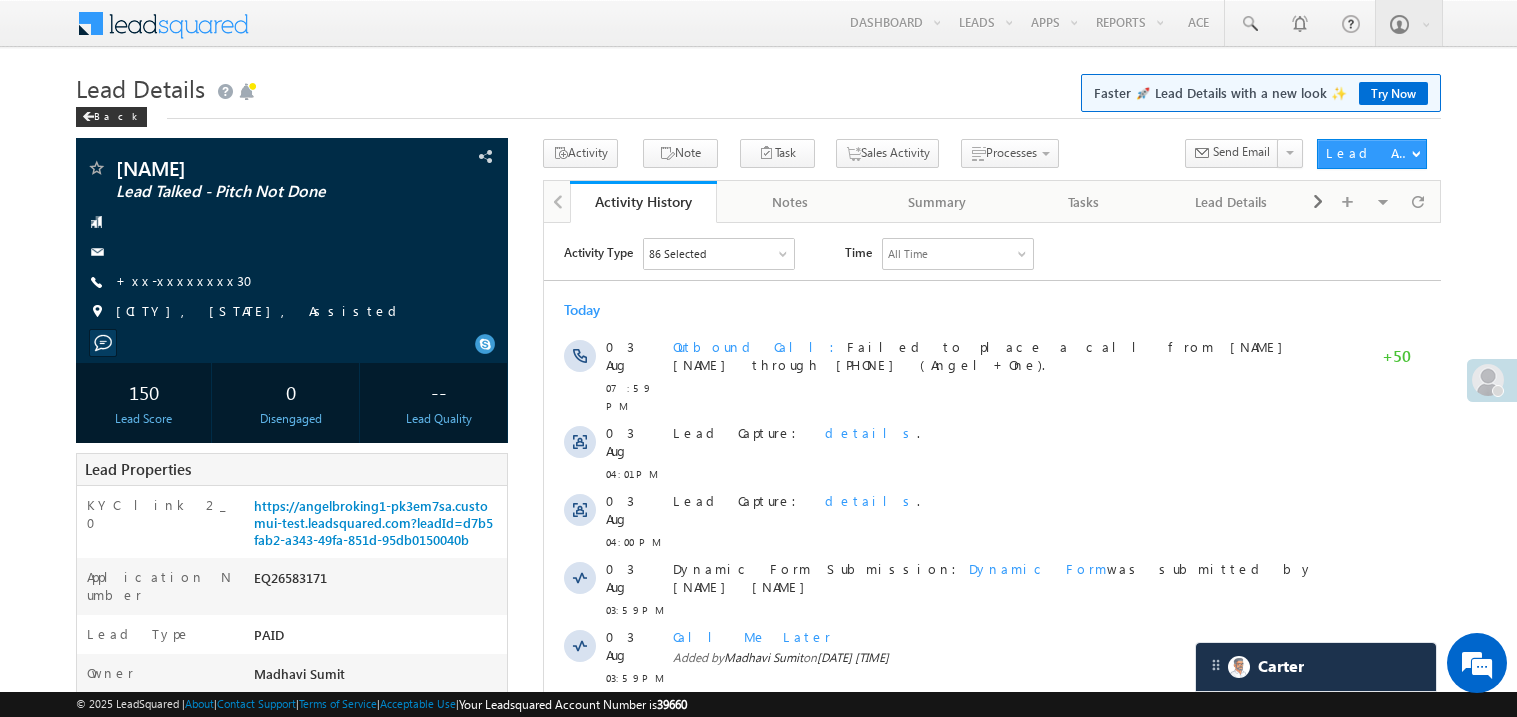 scroll, scrollTop: 0, scrollLeft: 0, axis: both 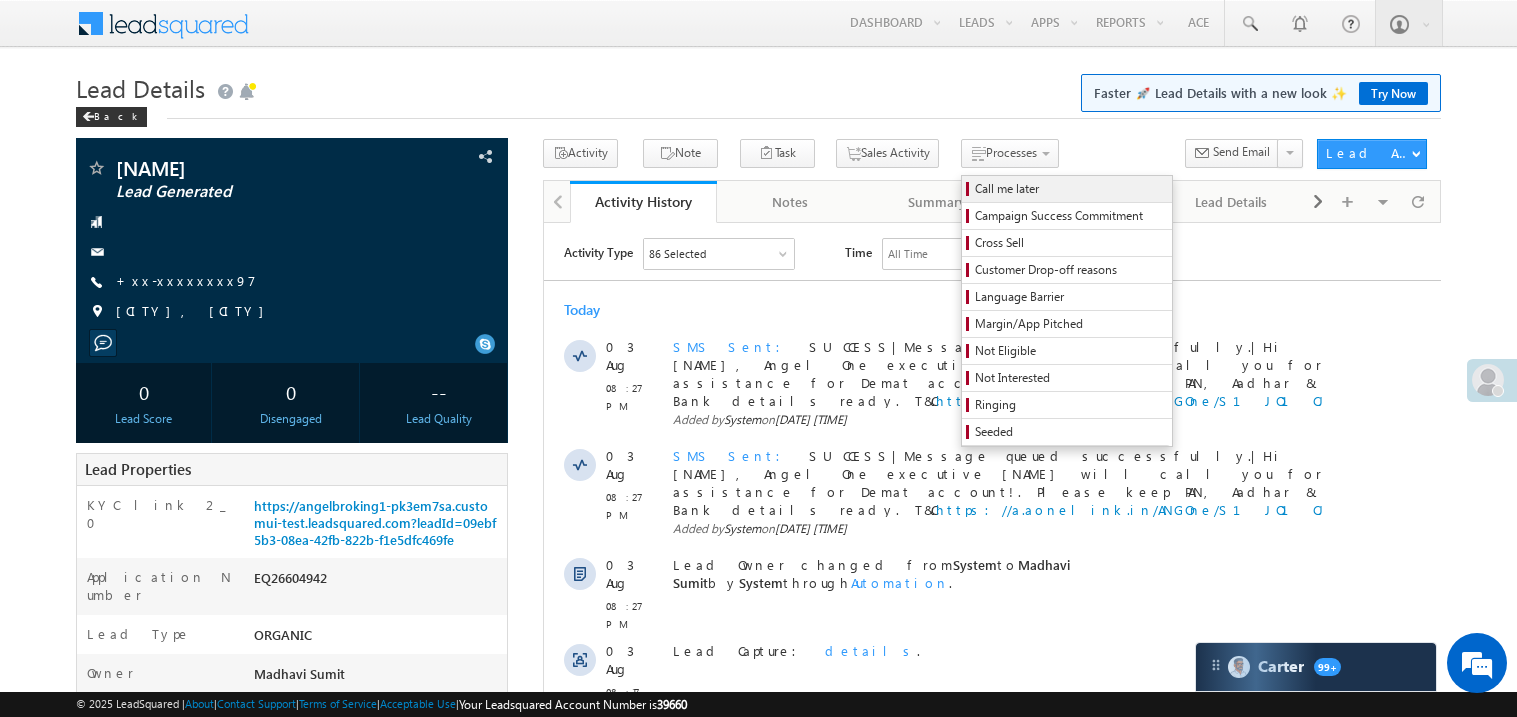 click on "Call me later" at bounding box center (1070, 189) 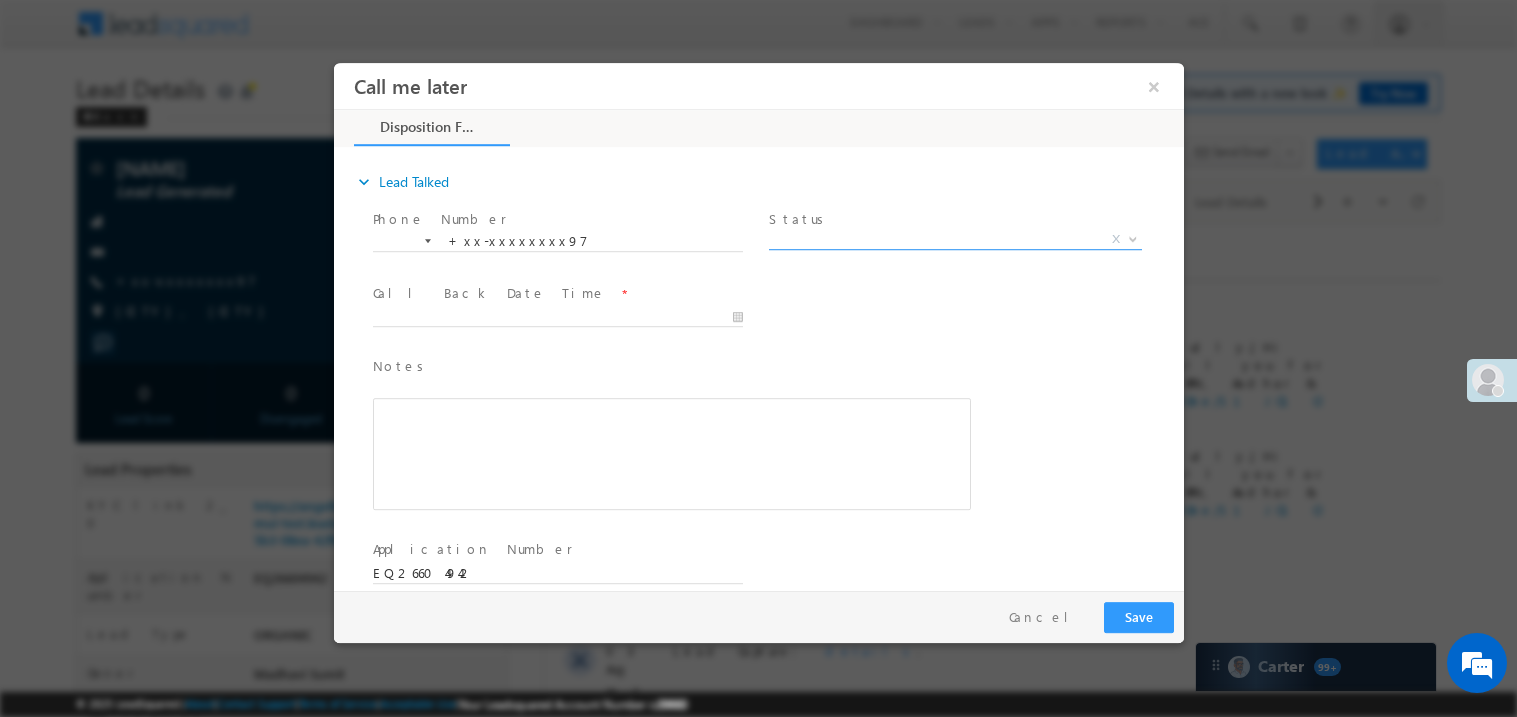 scroll, scrollTop: 0, scrollLeft: 0, axis: both 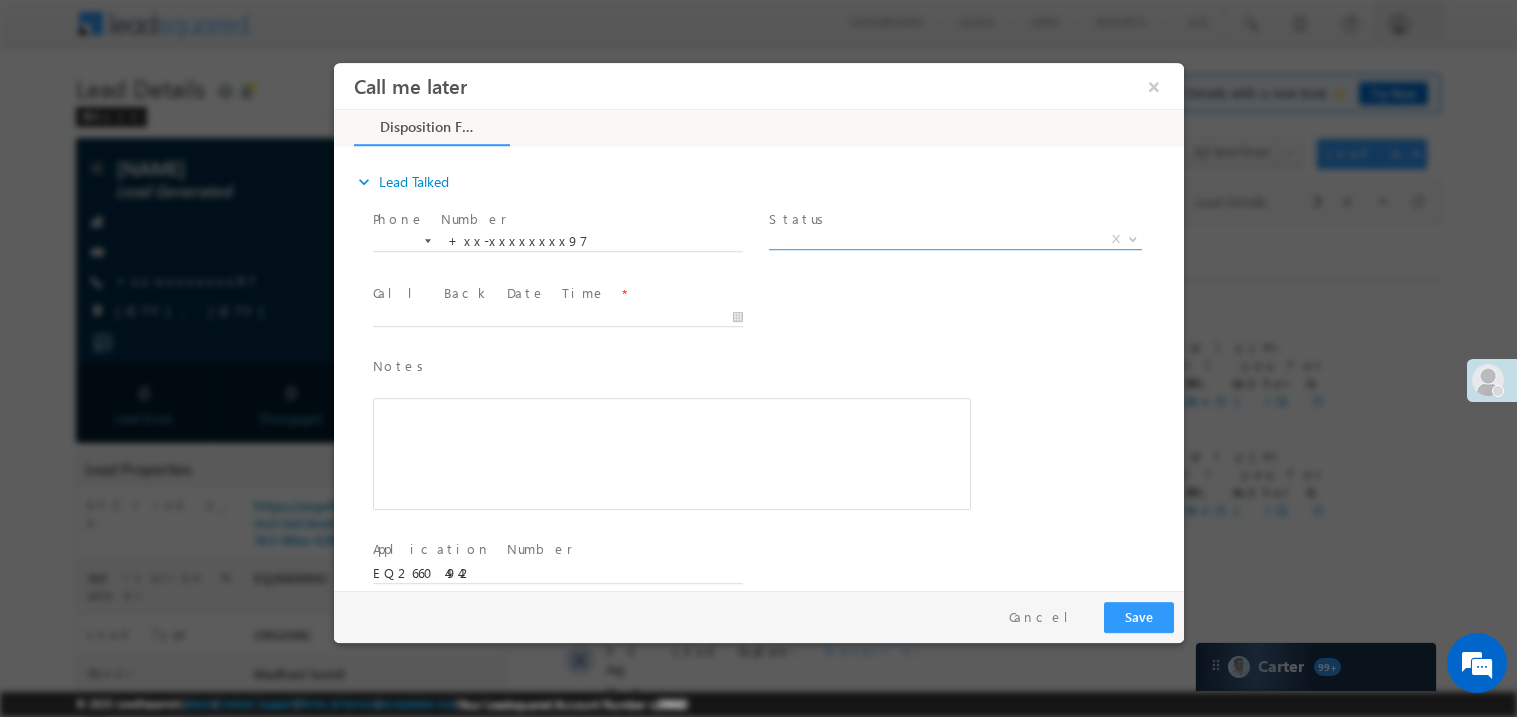 click on "X" at bounding box center [954, 239] 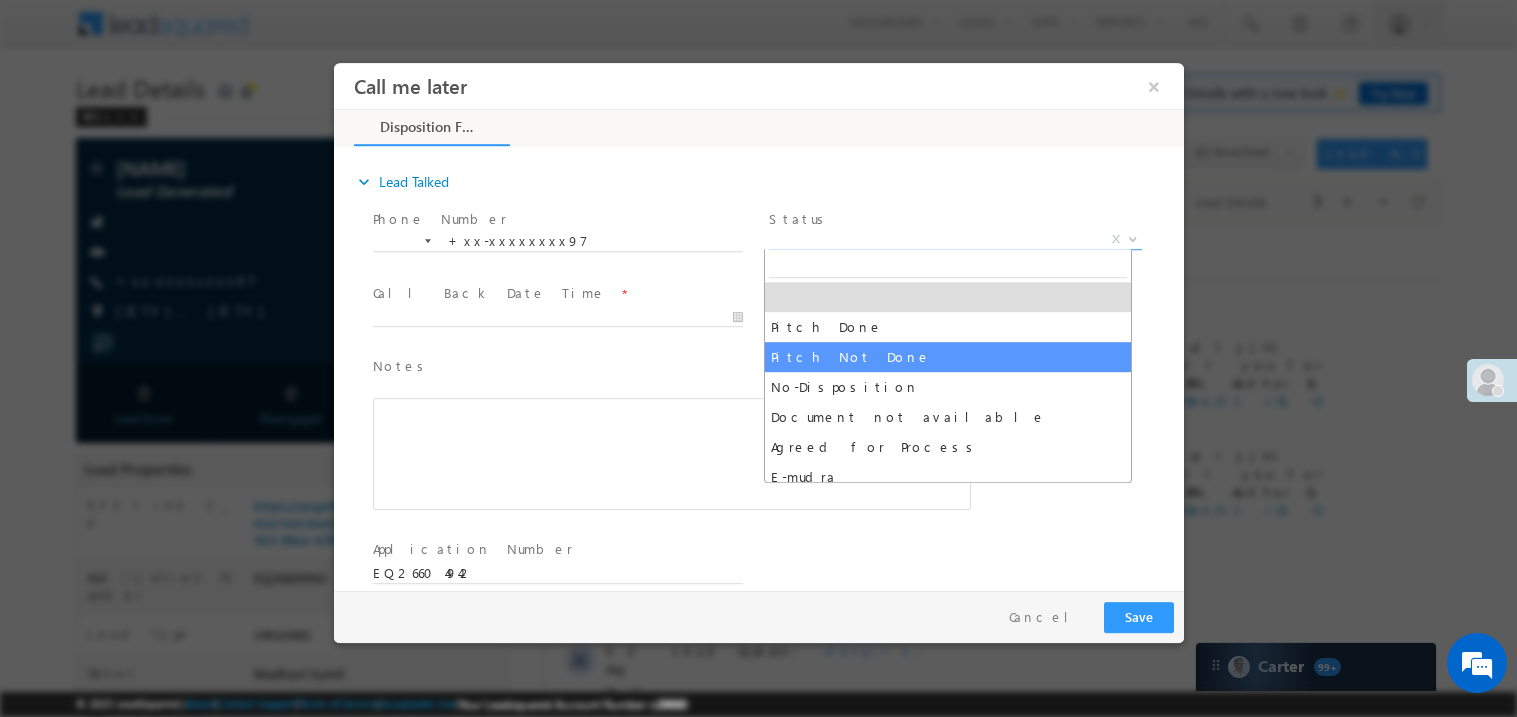 select on "Pitch Not Done" 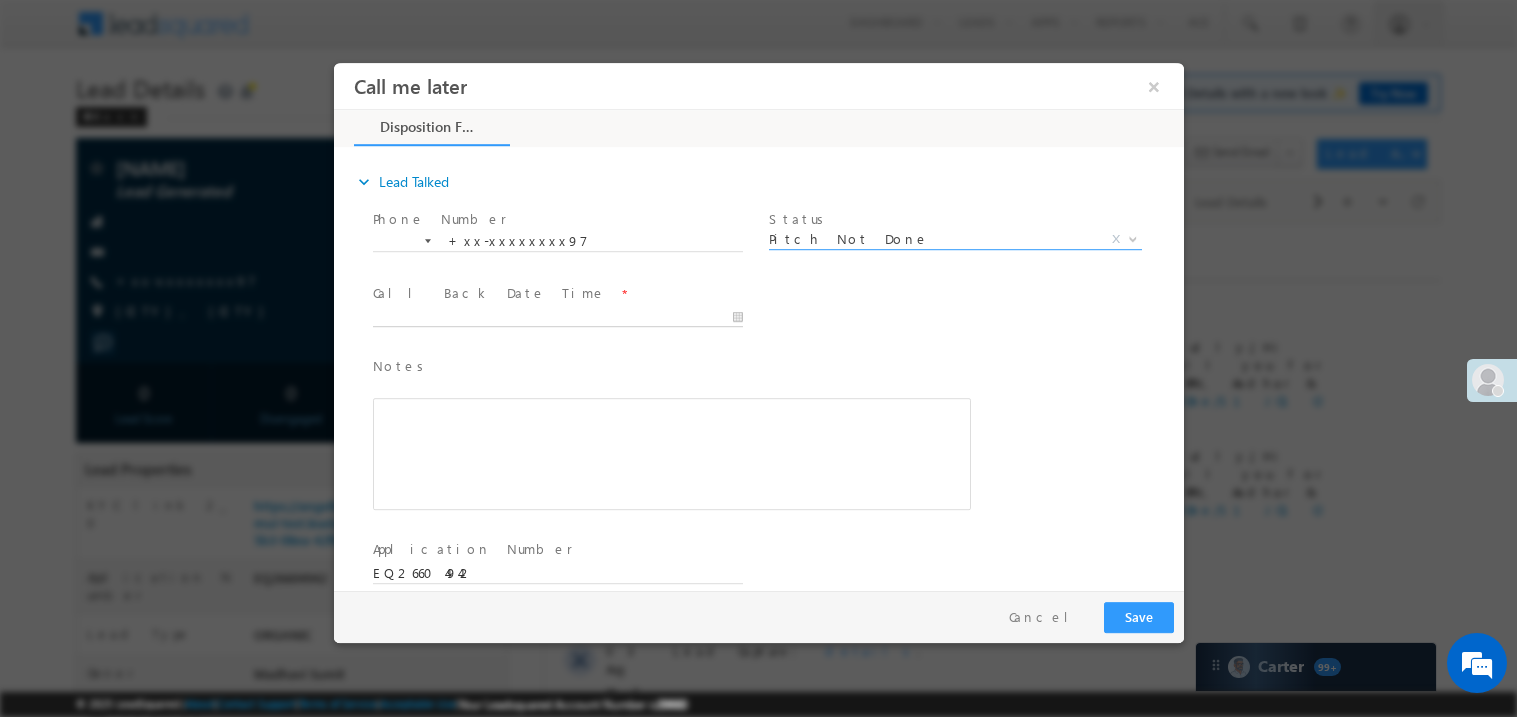 click on "Call me later
×" at bounding box center [758, 325] 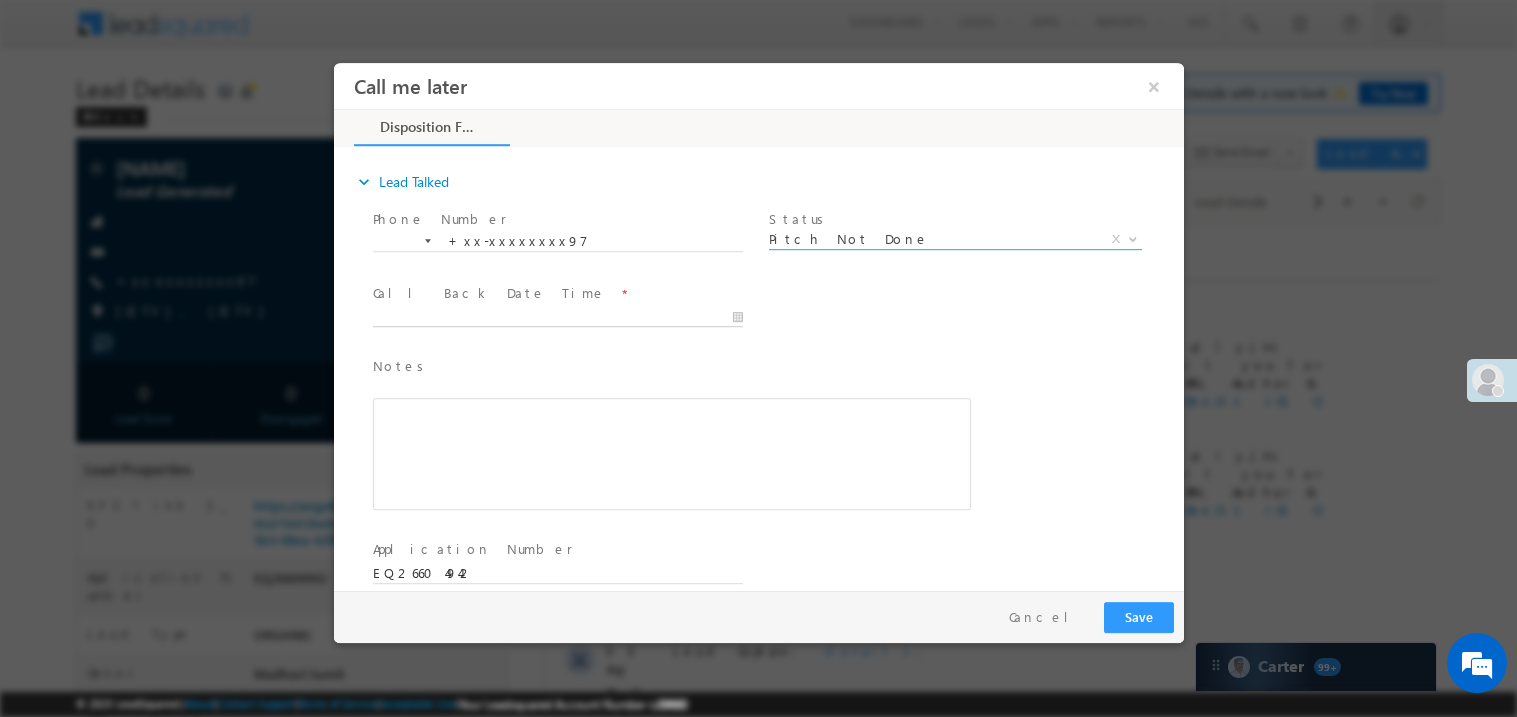 type on "08/03/25 10:16 PM" 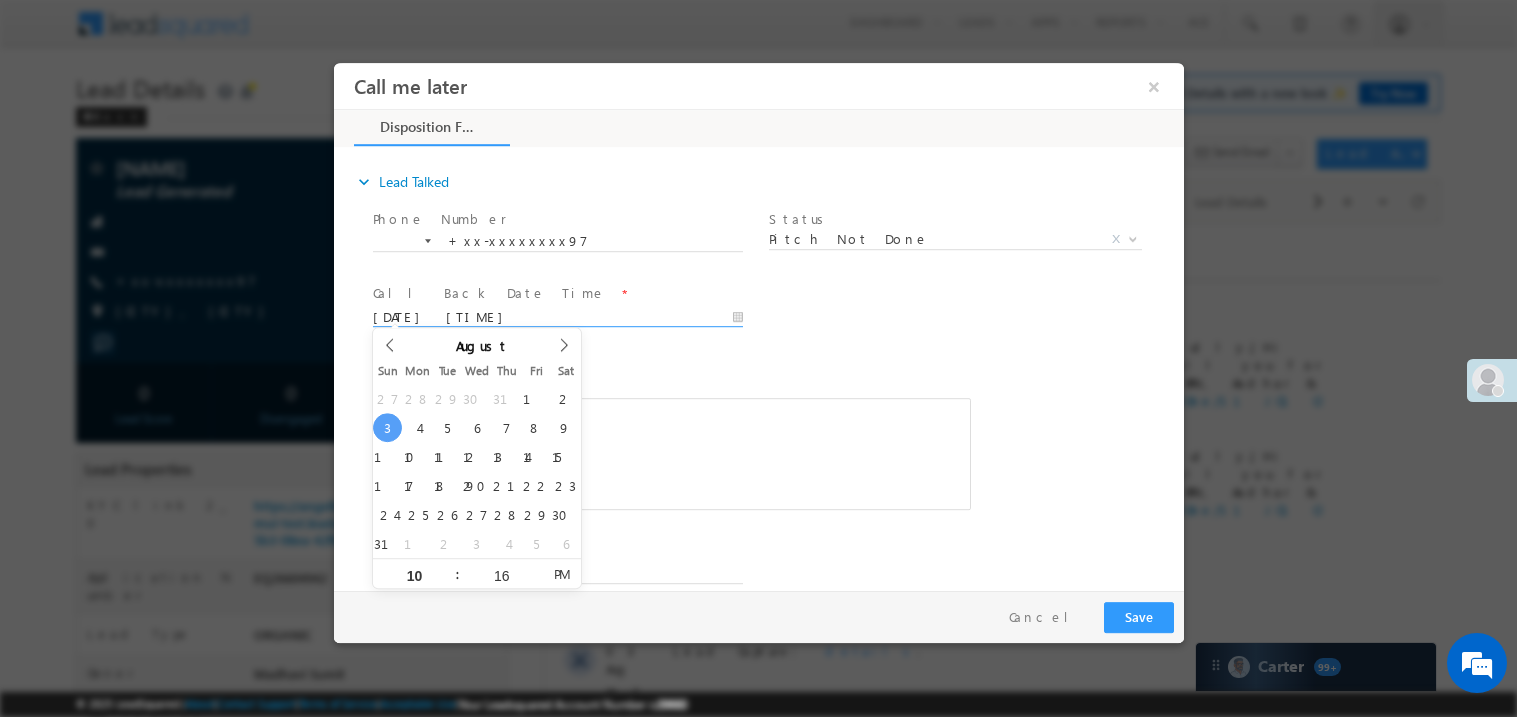 click on "Notes
*" at bounding box center (656, 366) 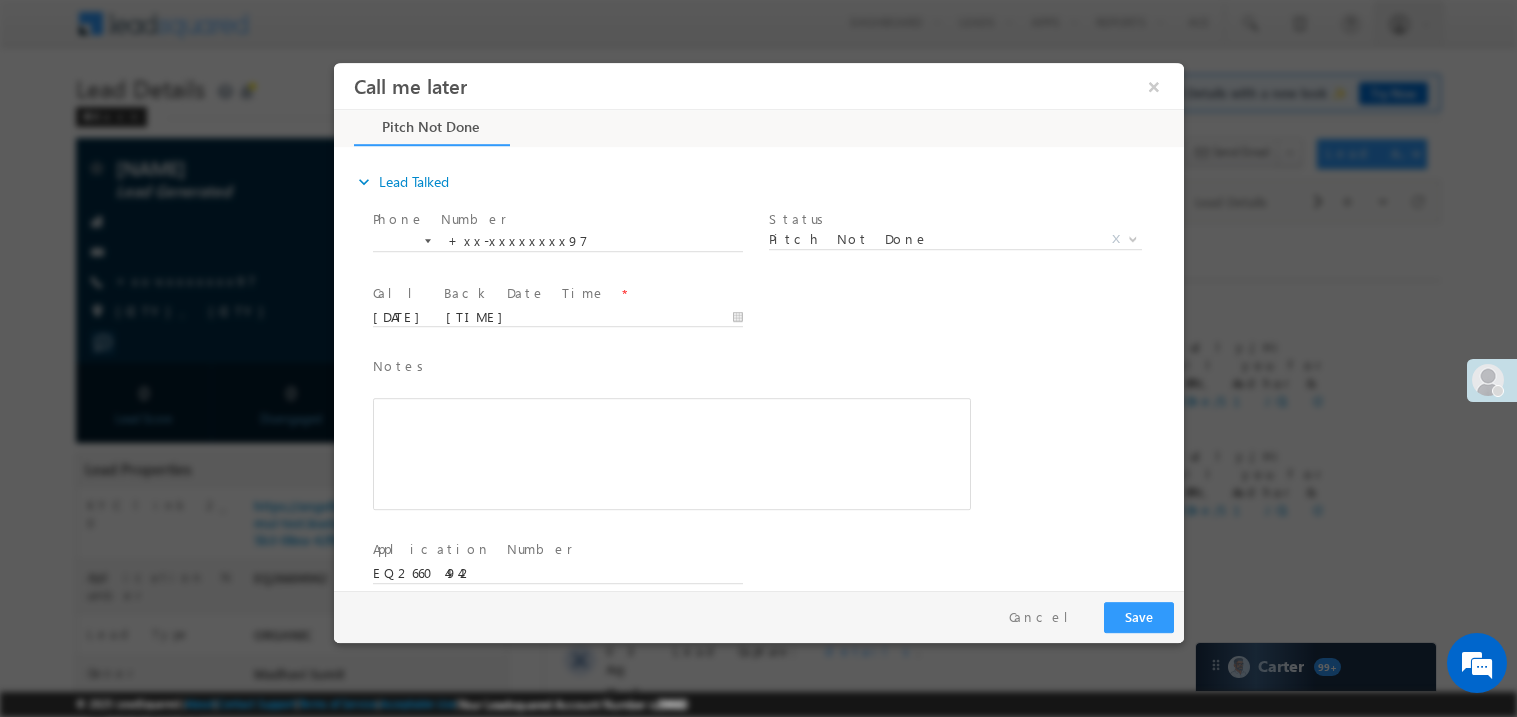 click at bounding box center (671, 453) 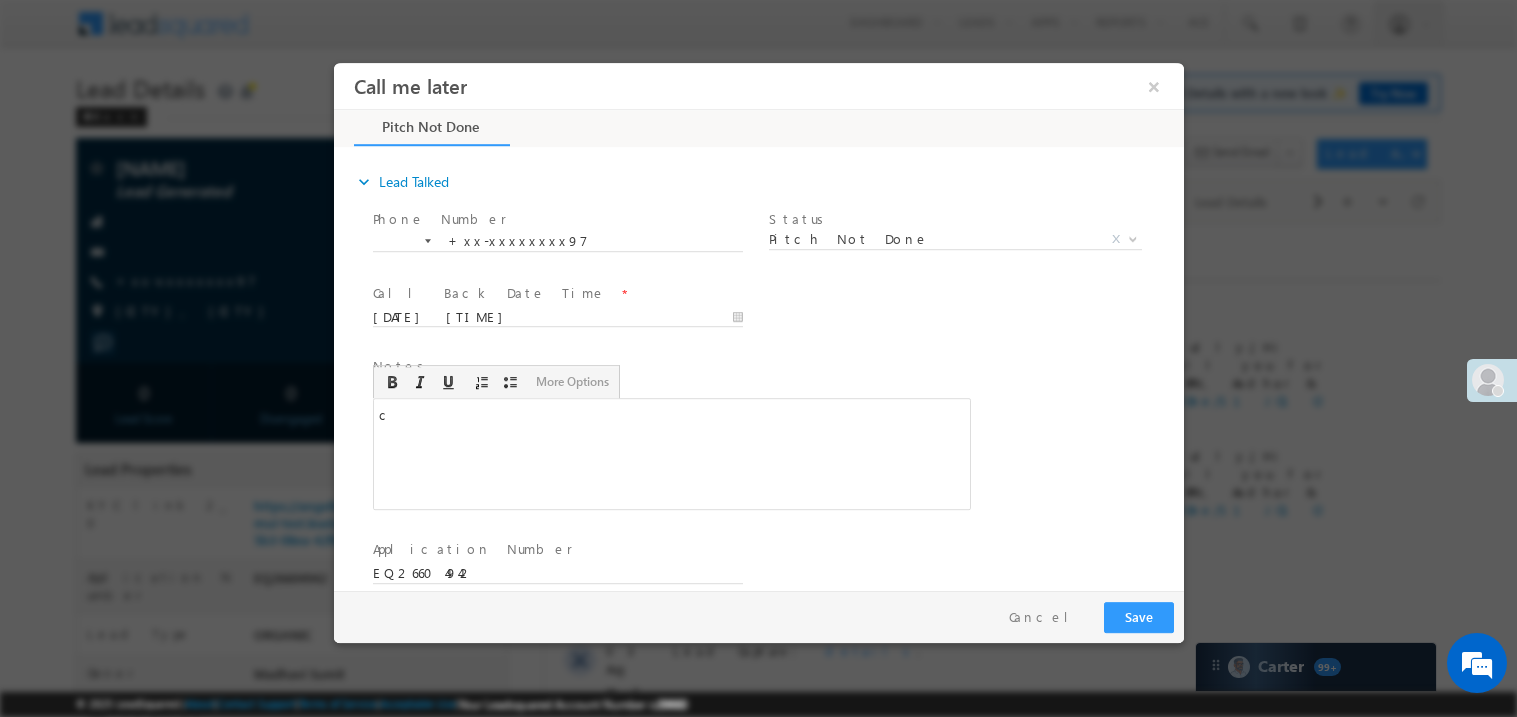 type 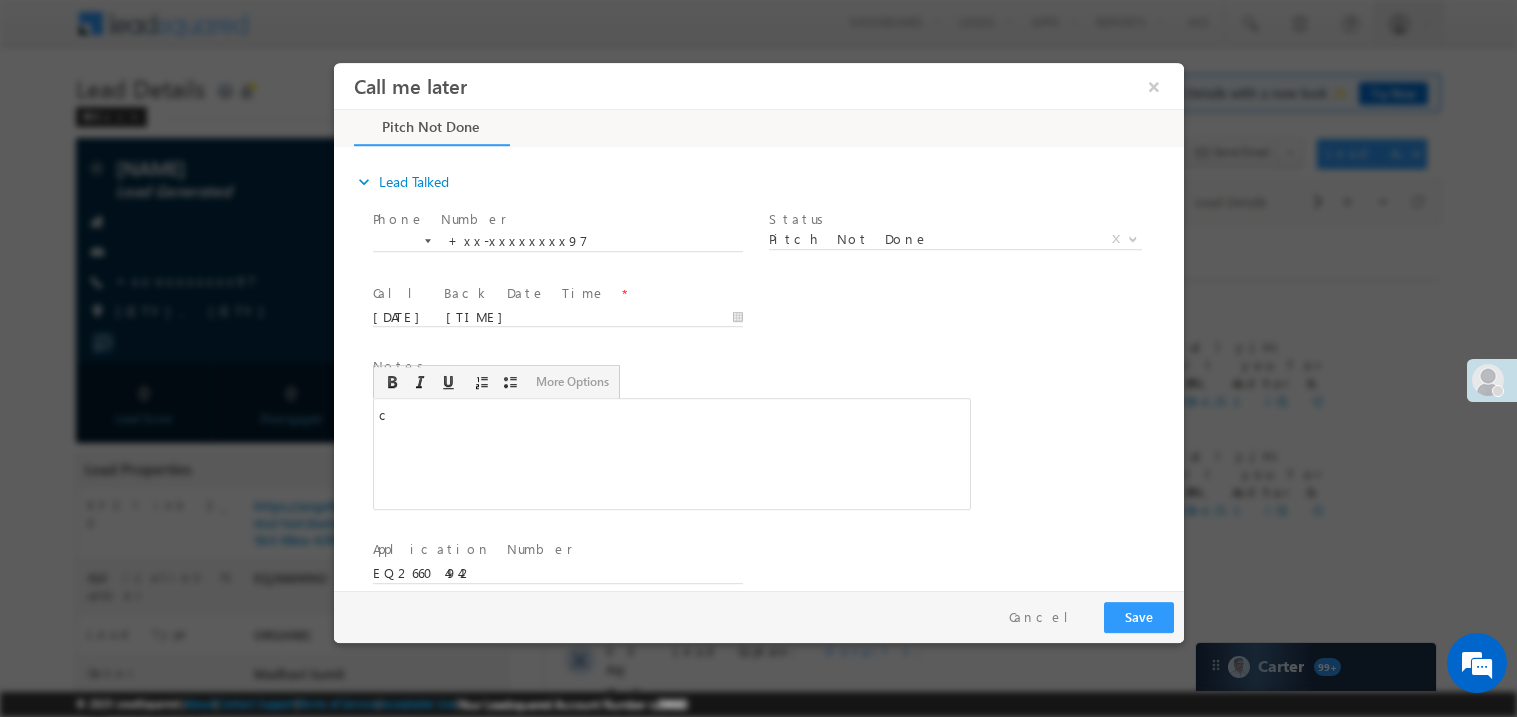 scroll, scrollTop: 0, scrollLeft: 0, axis: both 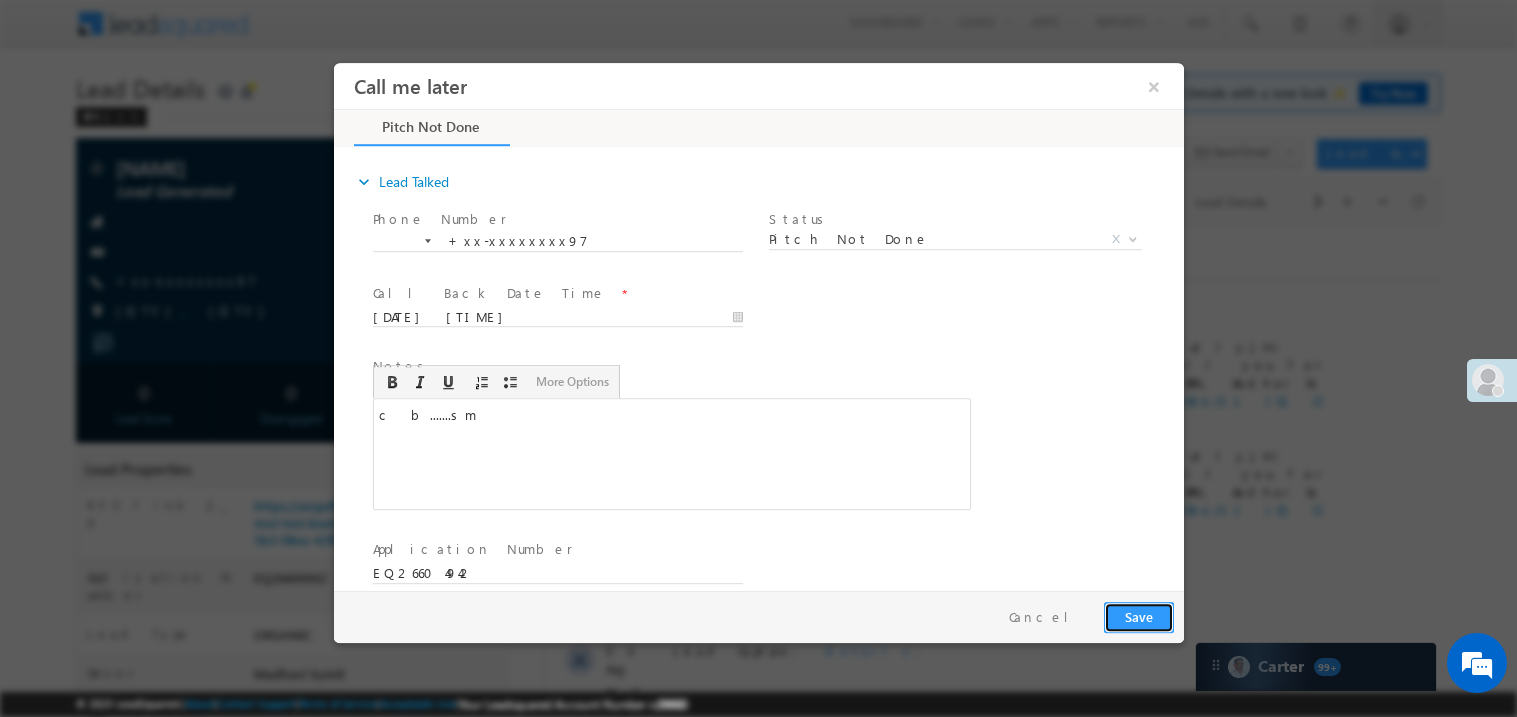 click on "Save" at bounding box center [1138, 616] 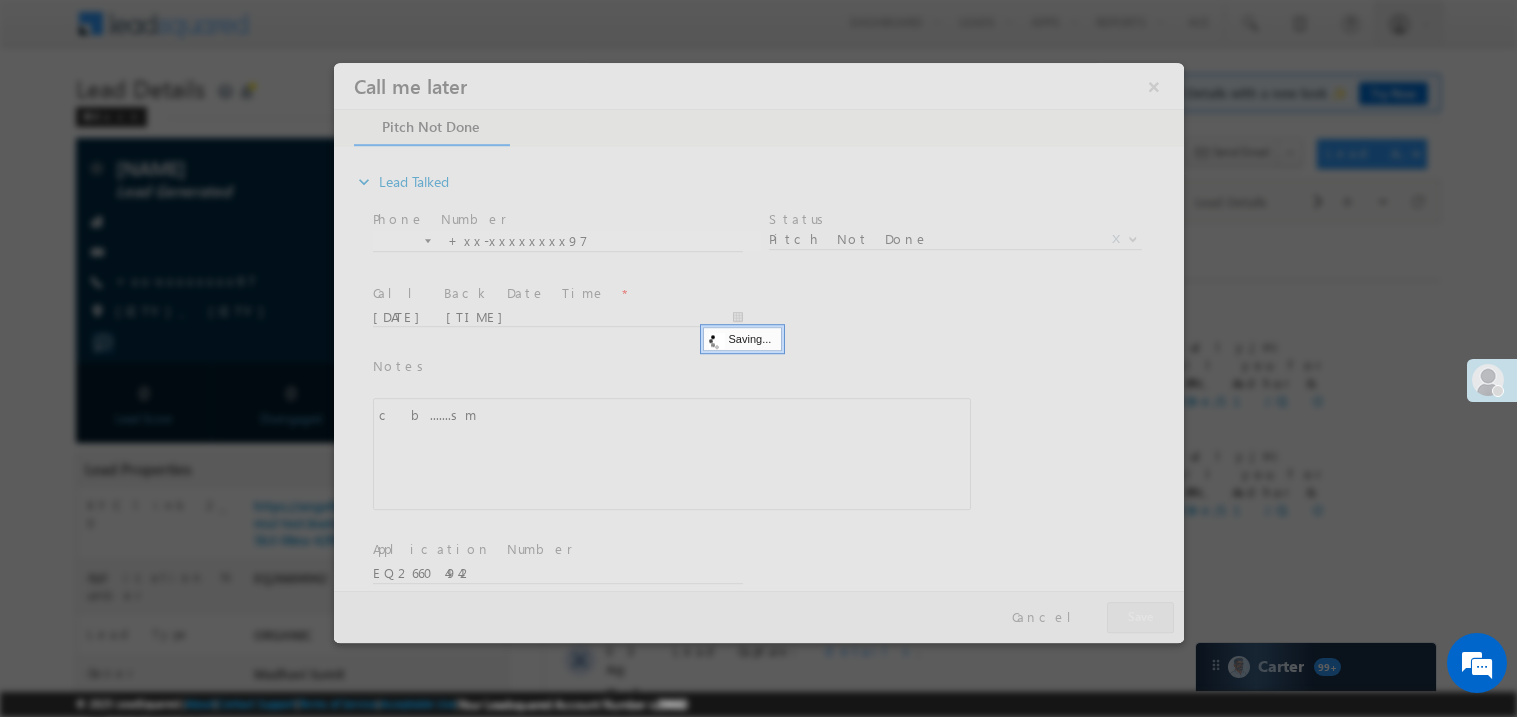 click at bounding box center (758, 352) 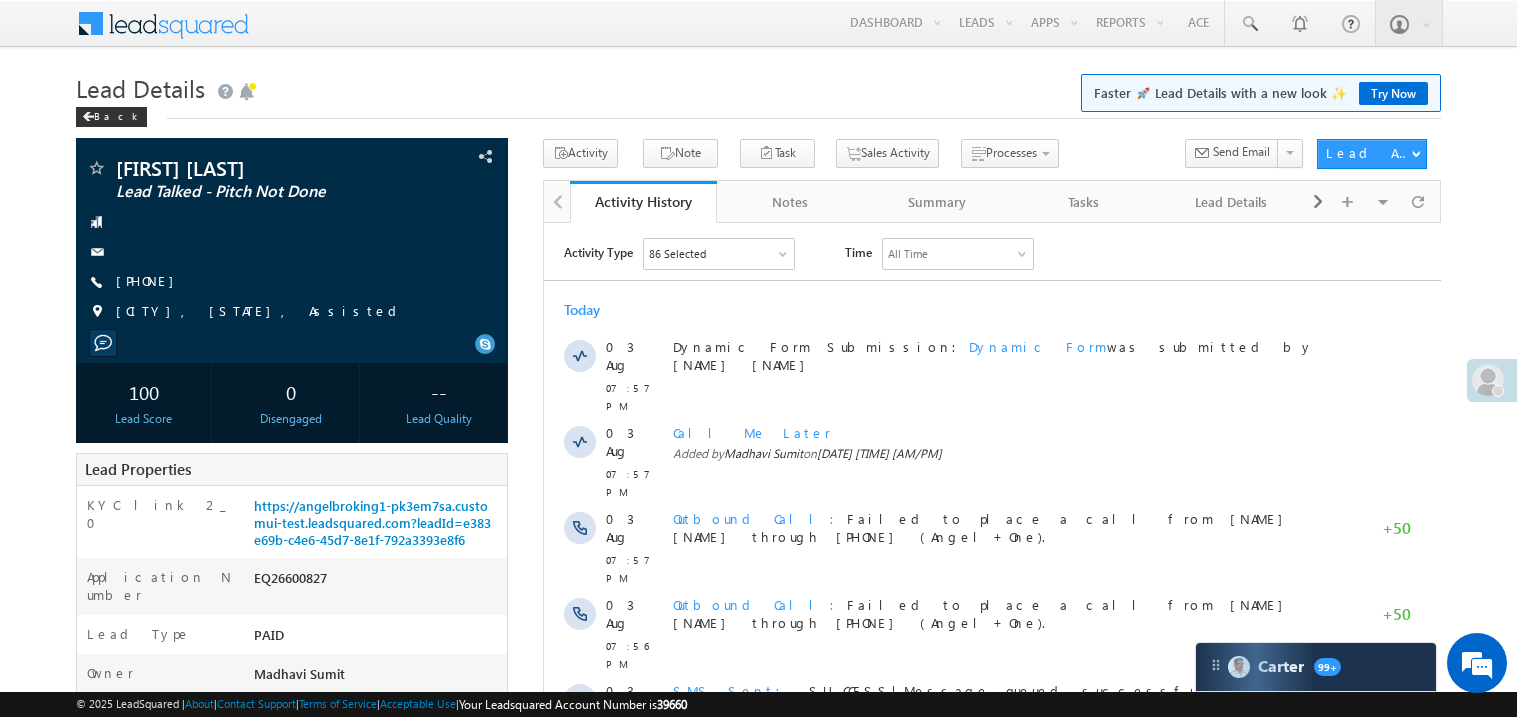 scroll, scrollTop: 0, scrollLeft: 0, axis: both 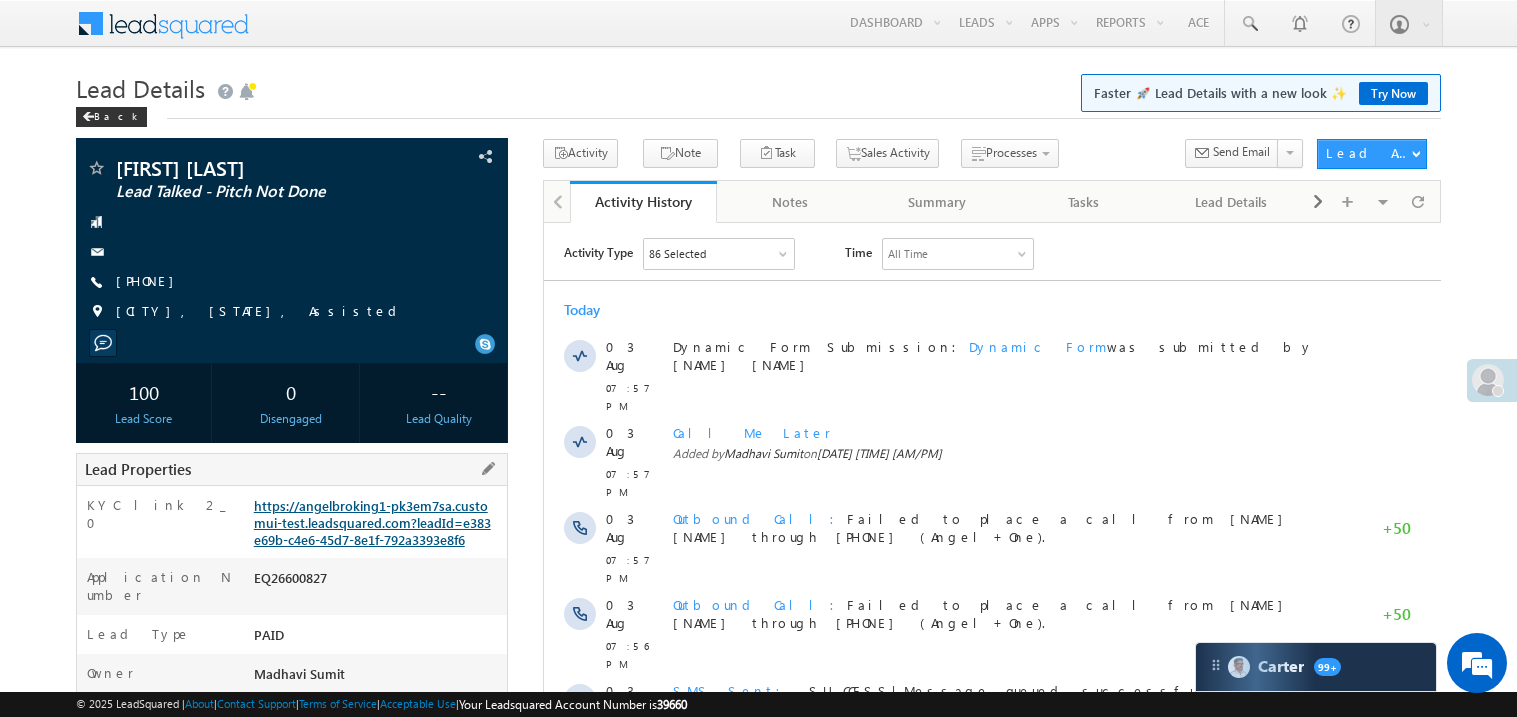 click on "https://angelbroking1-pk3em7sa.customui-test.leadsquared.com?leadId=e383e69b-c4e6-45d7-8e1f-792a3393e8f6" at bounding box center [372, 522] 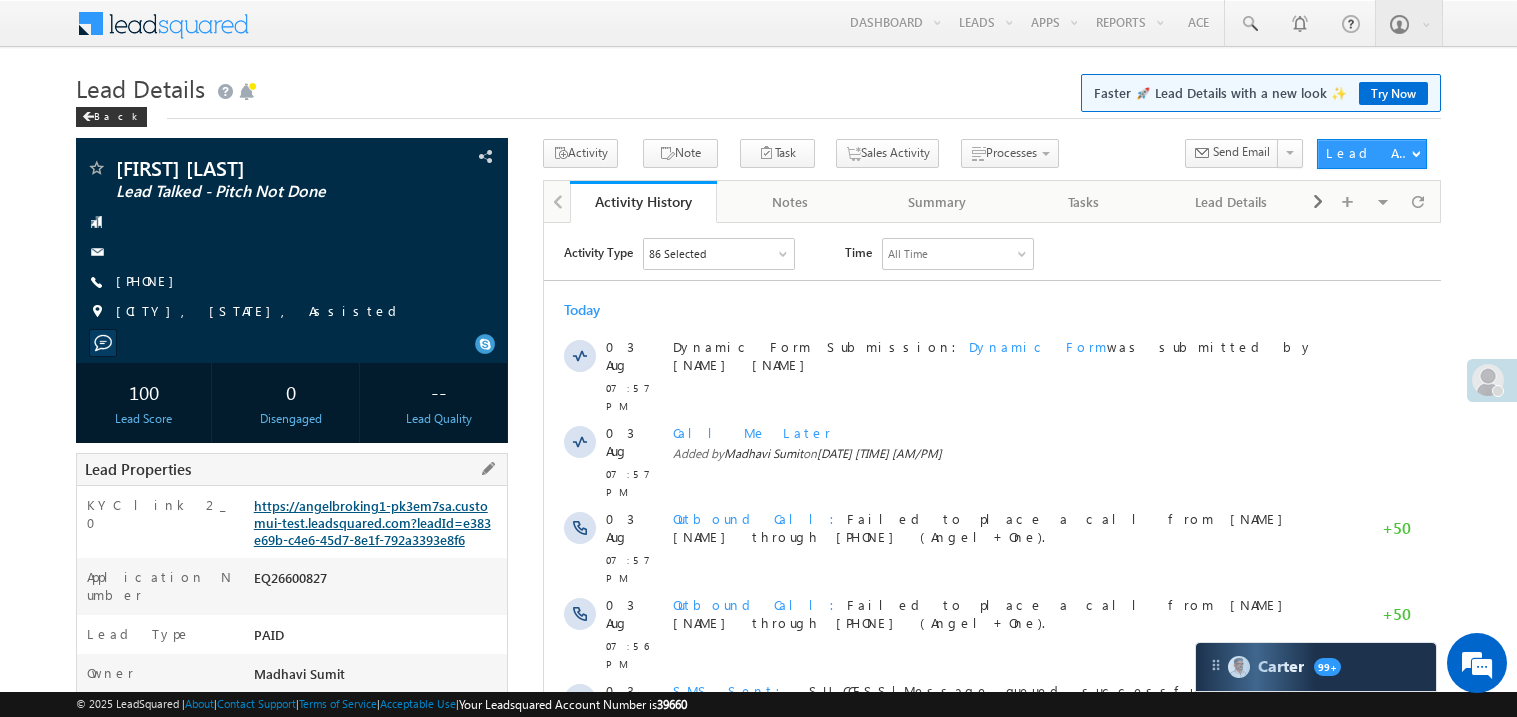 scroll, scrollTop: 0, scrollLeft: 0, axis: both 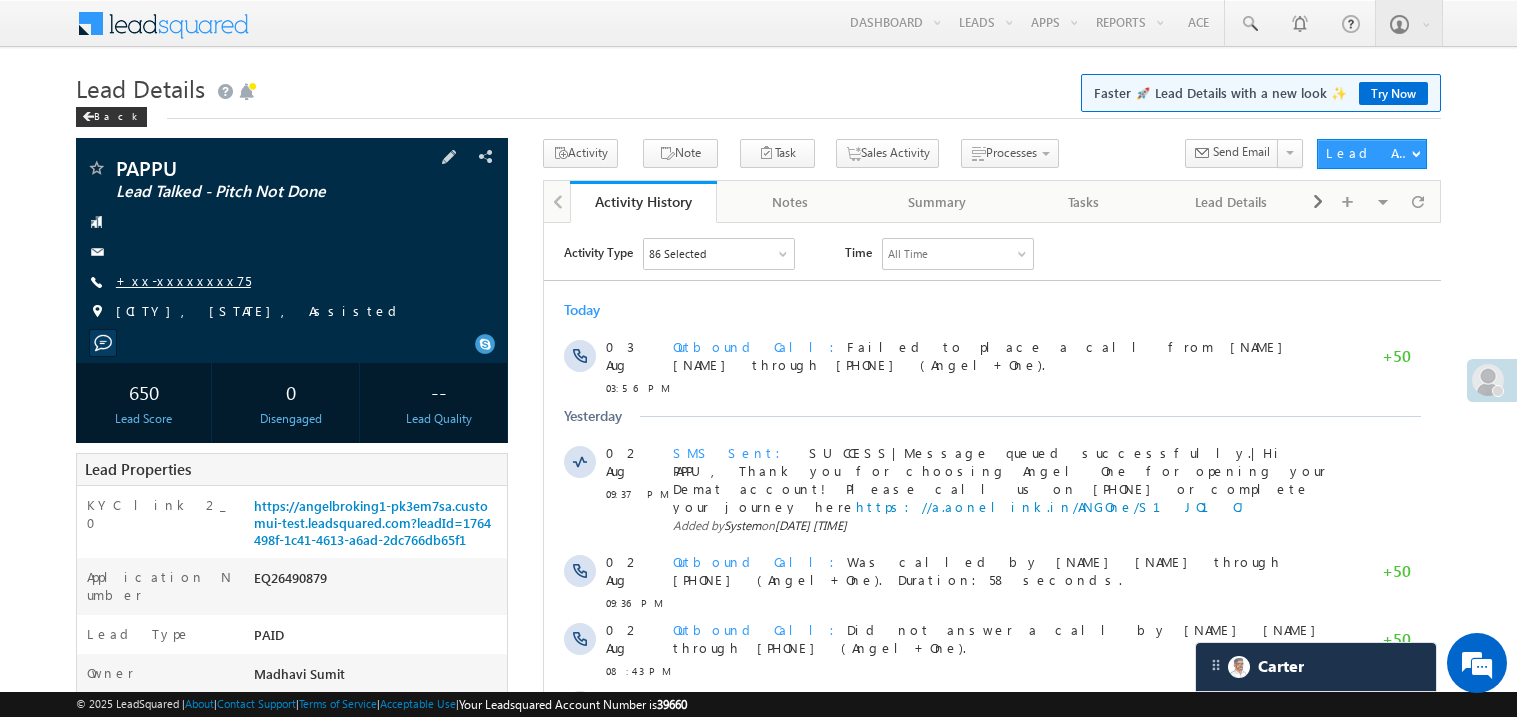 click on "+xx-xxxxxxxx75" at bounding box center (183, 280) 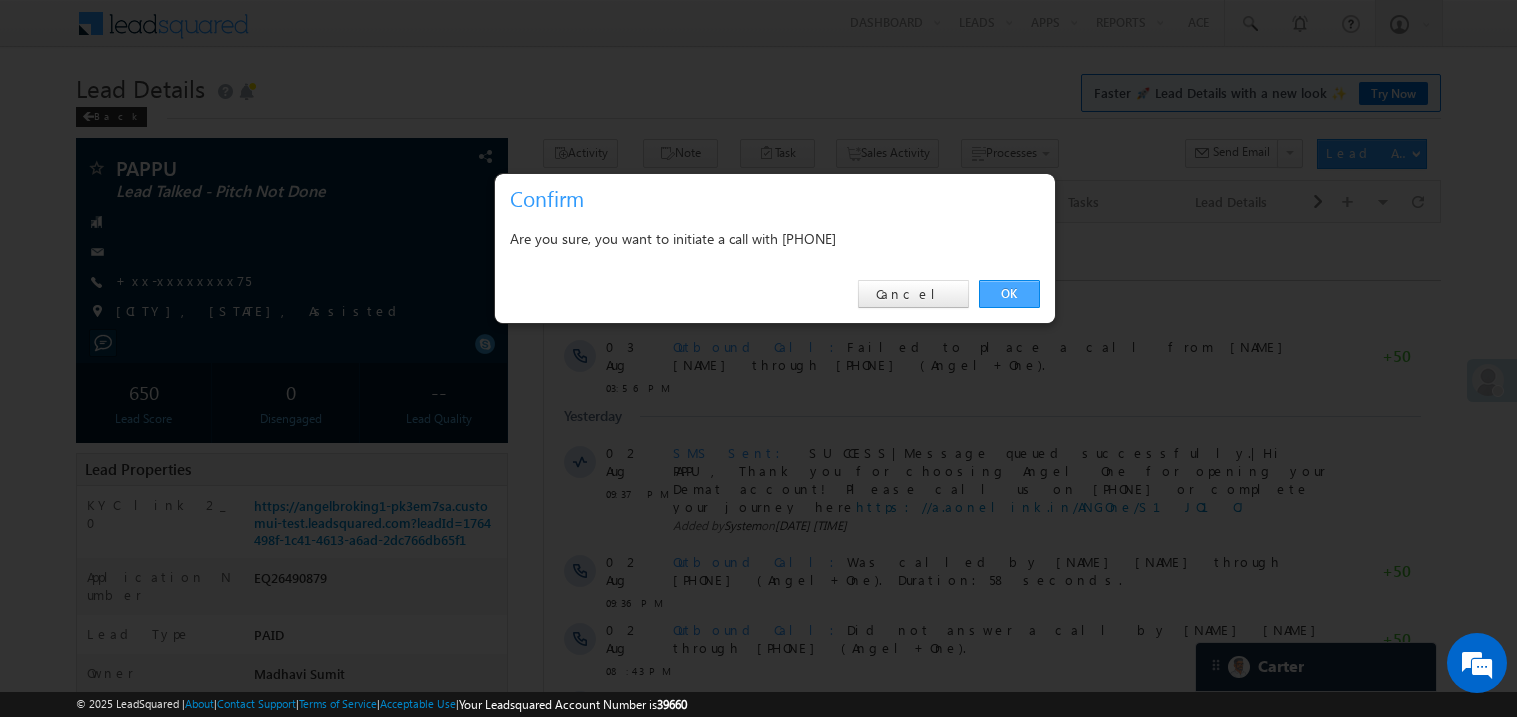 click on "OK" at bounding box center (1009, 294) 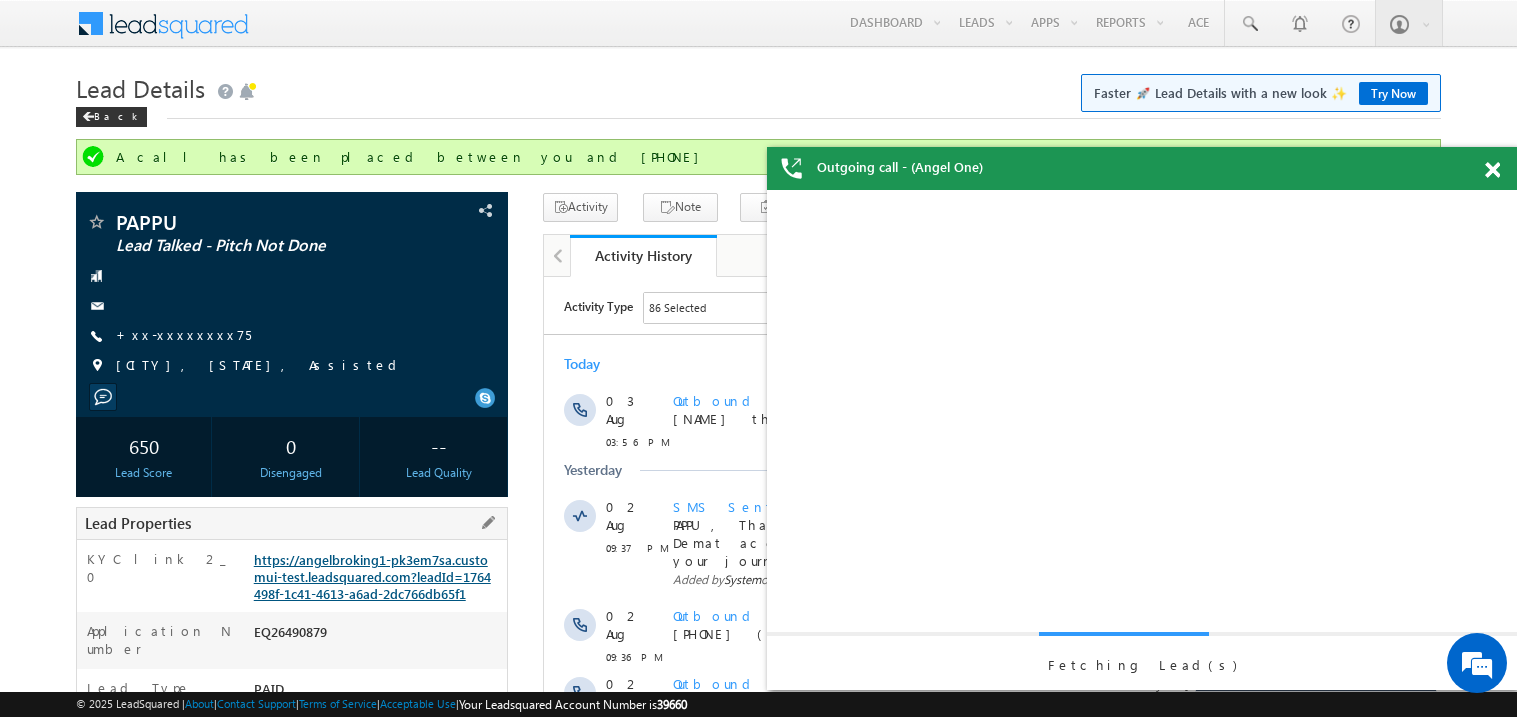 scroll, scrollTop: 0, scrollLeft: 0, axis: both 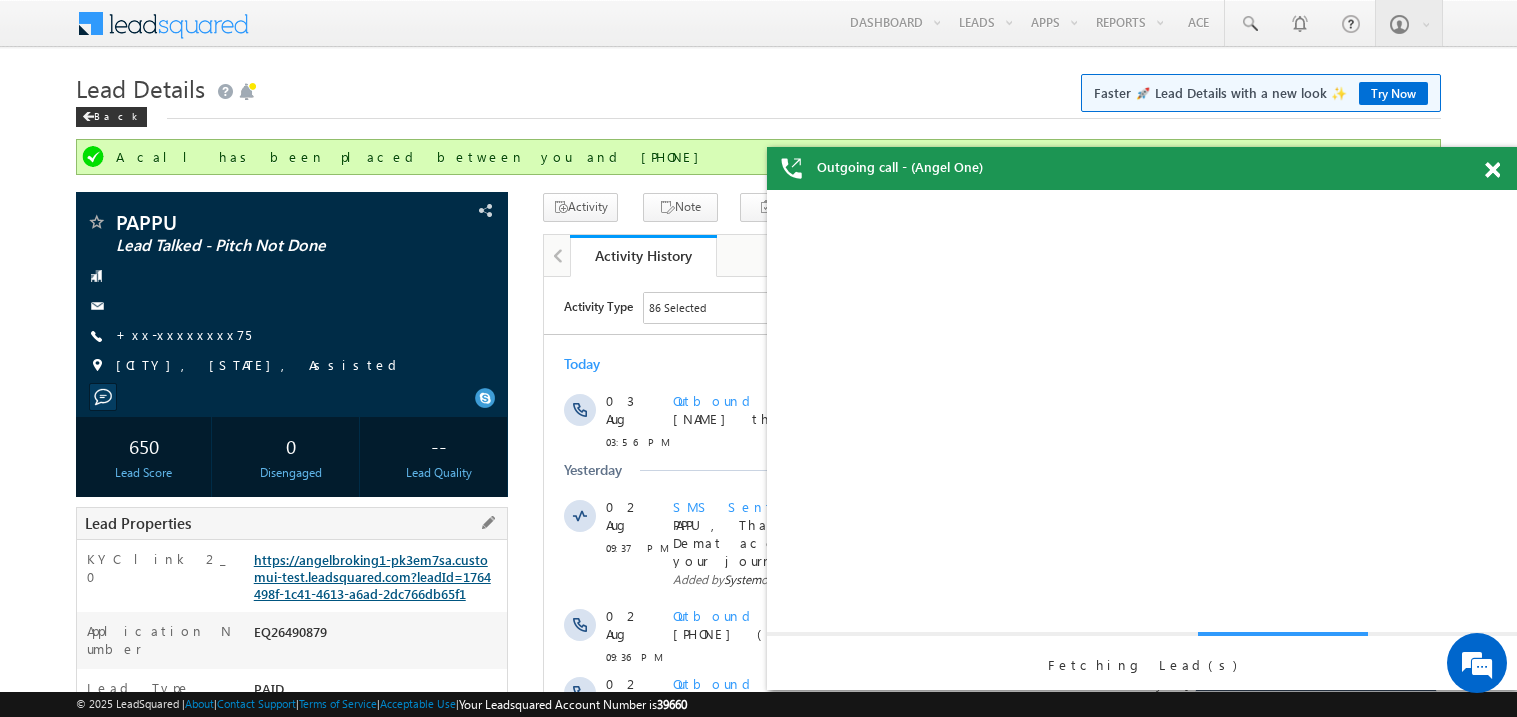 click on "https://angelbroking1-pk3em7sa.customui-test.leadsquared.com?leadId=1764498f-1c41-4613-a6ad-2dc766db65f1" at bounding box center (372, 576) 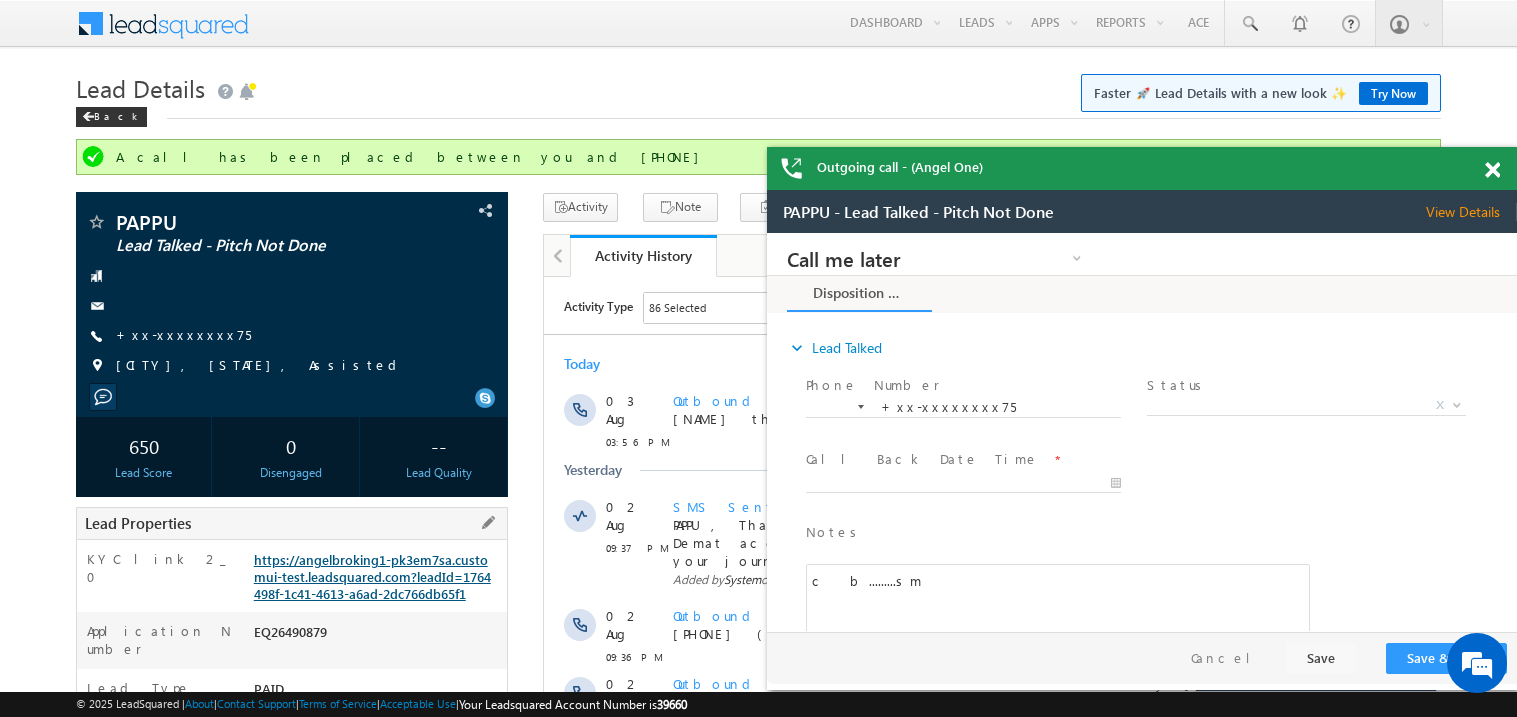 scroll, scrollTop: 0, scrollLeft: 0, axis: both 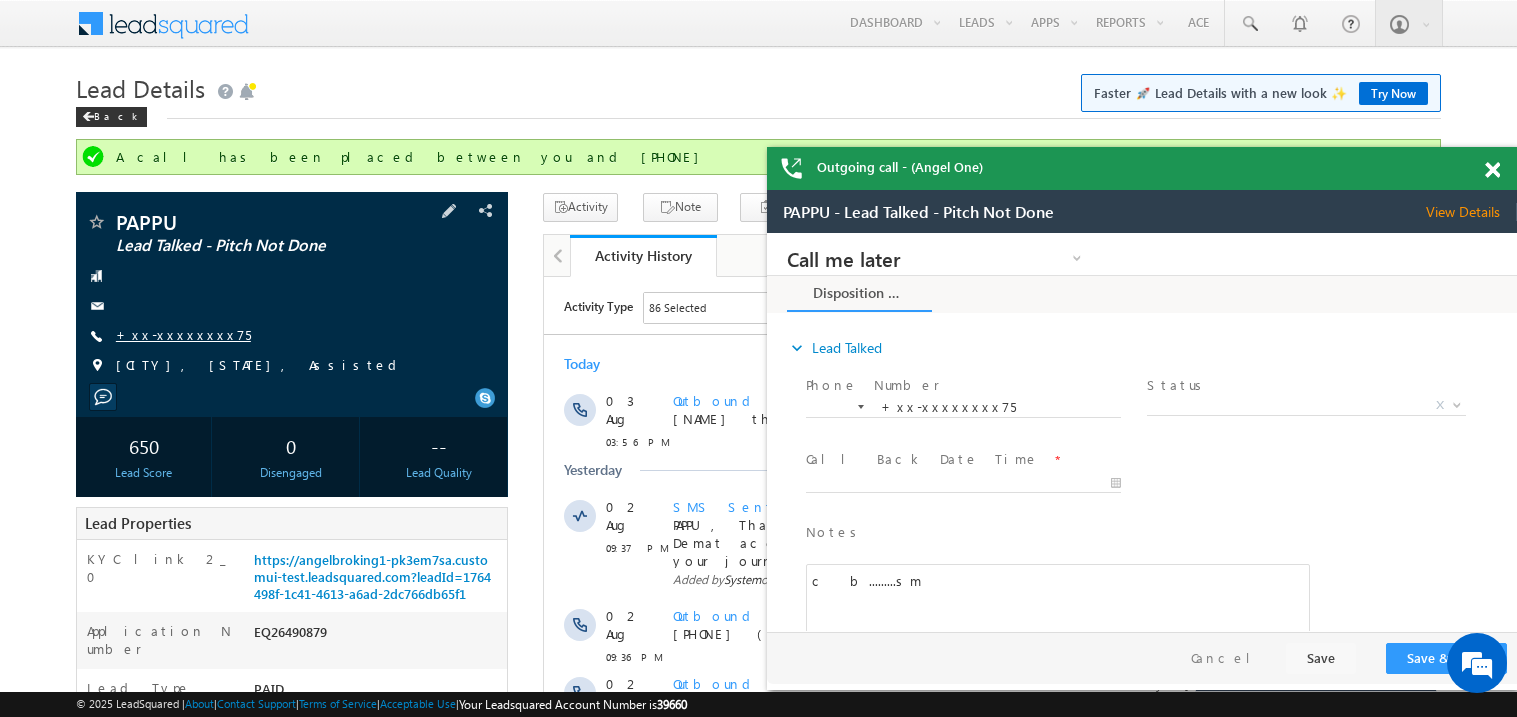 click on "+xx-xxxxxxxx75" at bounding box center (183, 334) 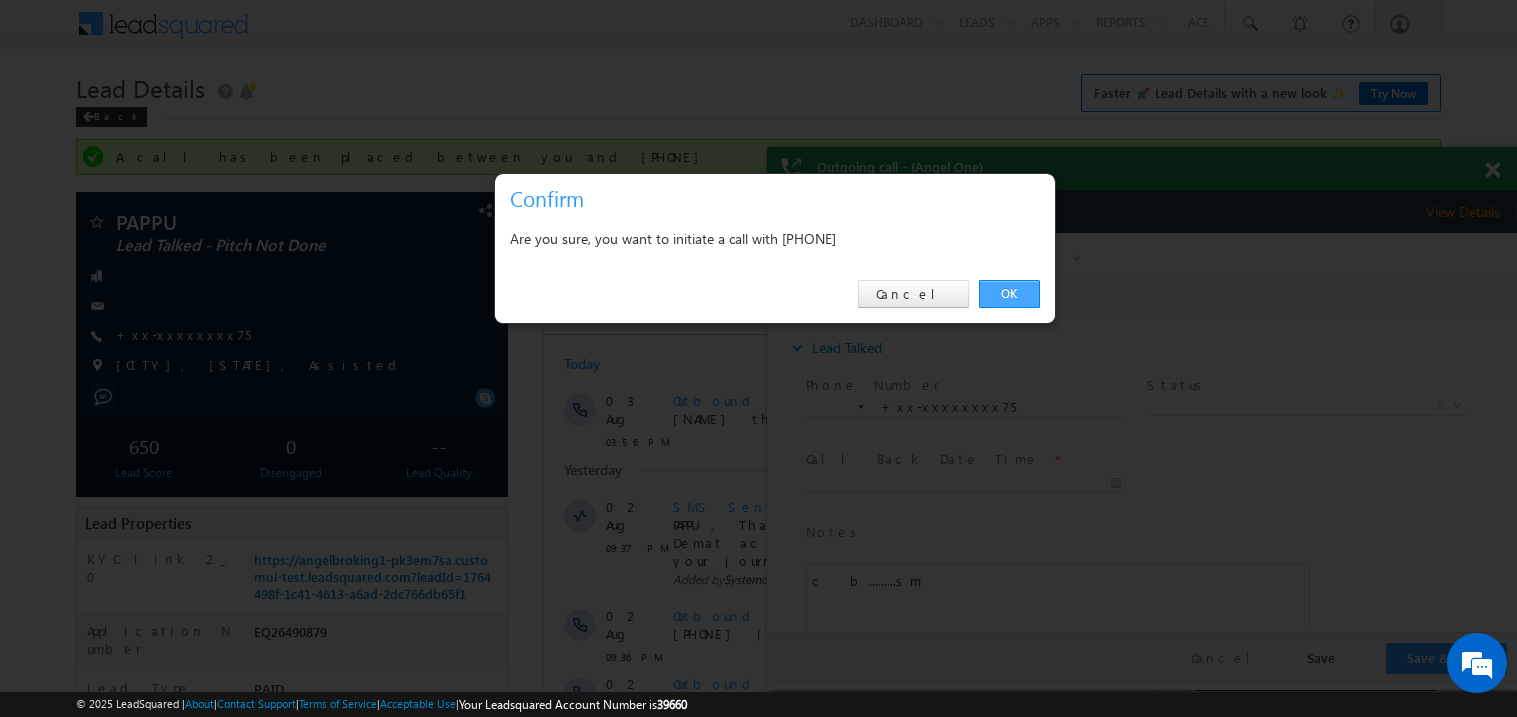 click on "OK" at bounding box center (1009, 294) 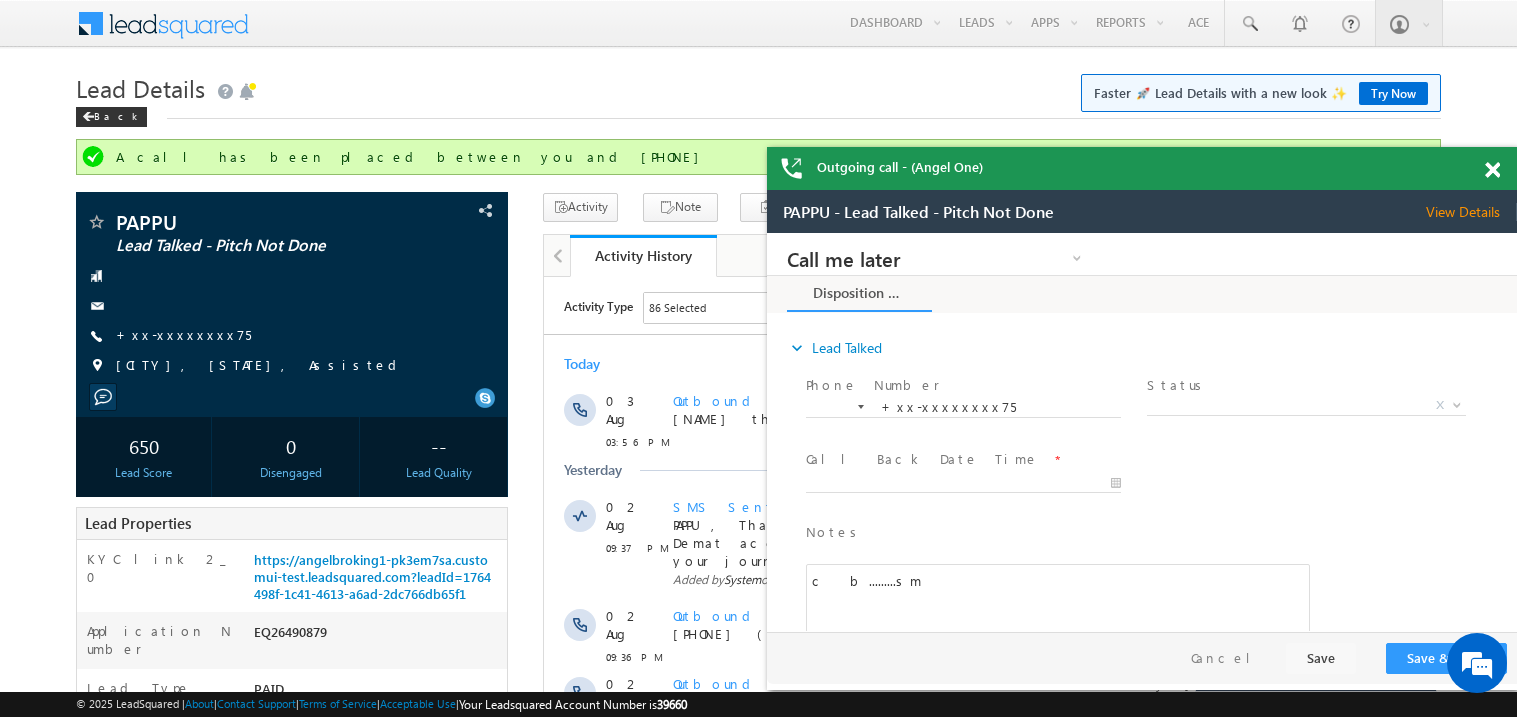 click at bounding box center [1492, 170] 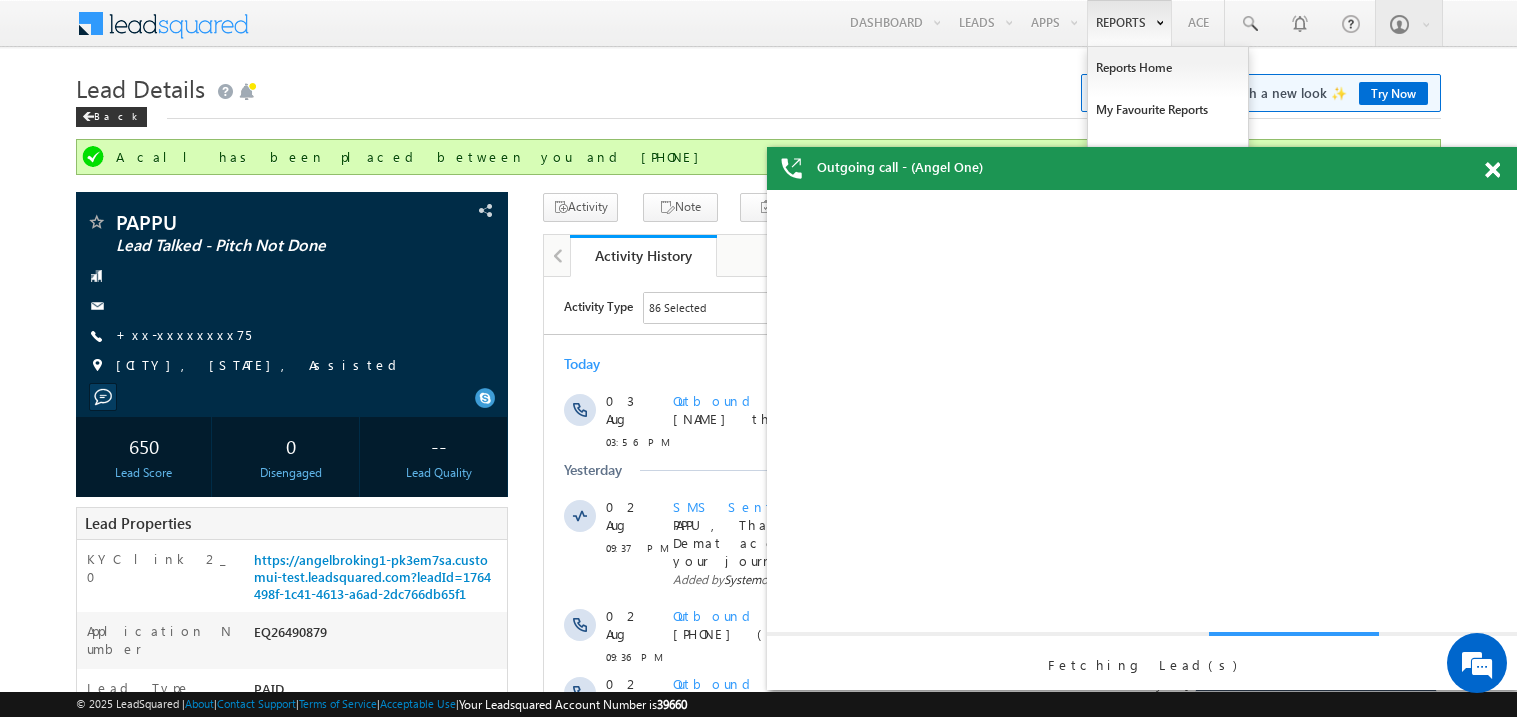 scroll, scrollTop: 0, scrollLeft: 0, axis: both 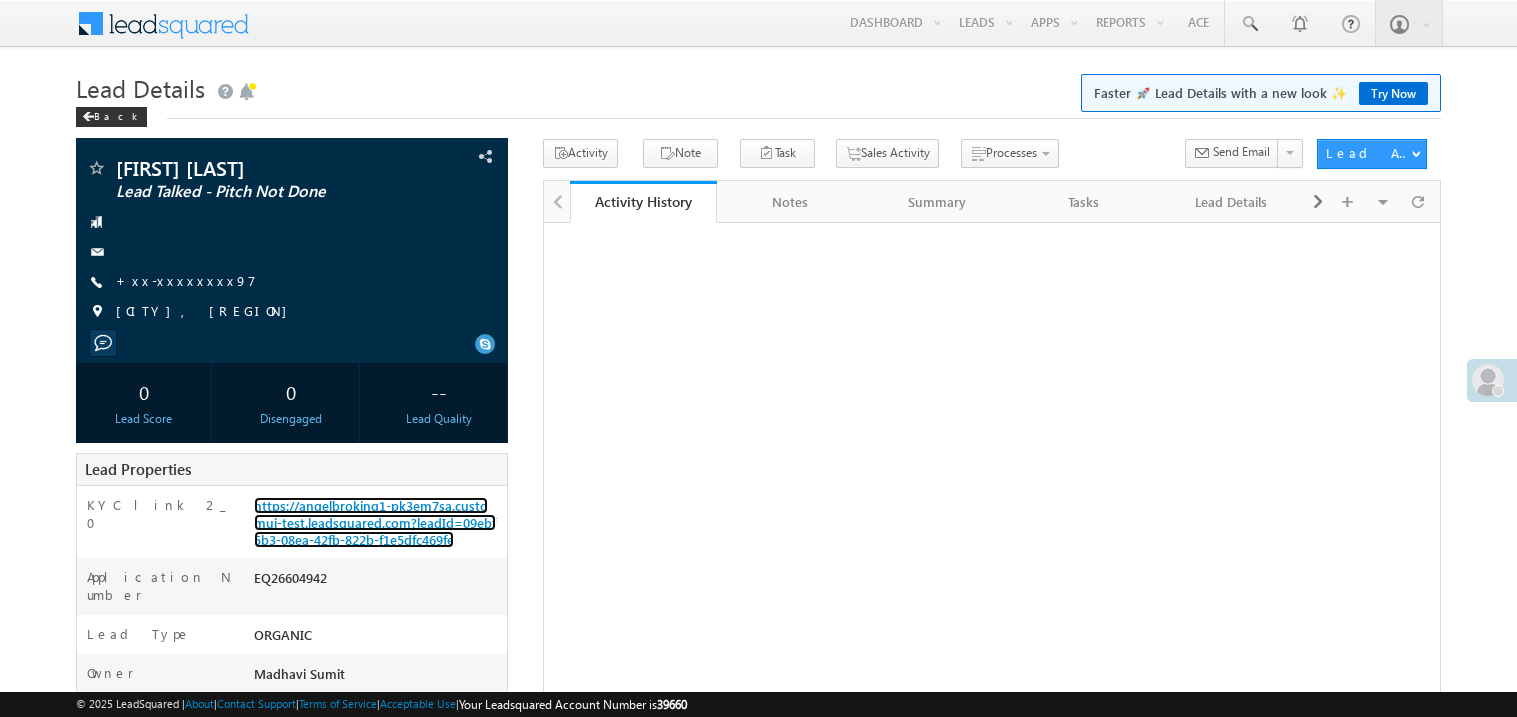 click on "https://angelbroking1-pk3em7sa.customui-test.leadsquared.com?leadId=09ebf5b3-08ea-42fb-822b-f1e5dfc469fe" at bounding box center (375, 522) 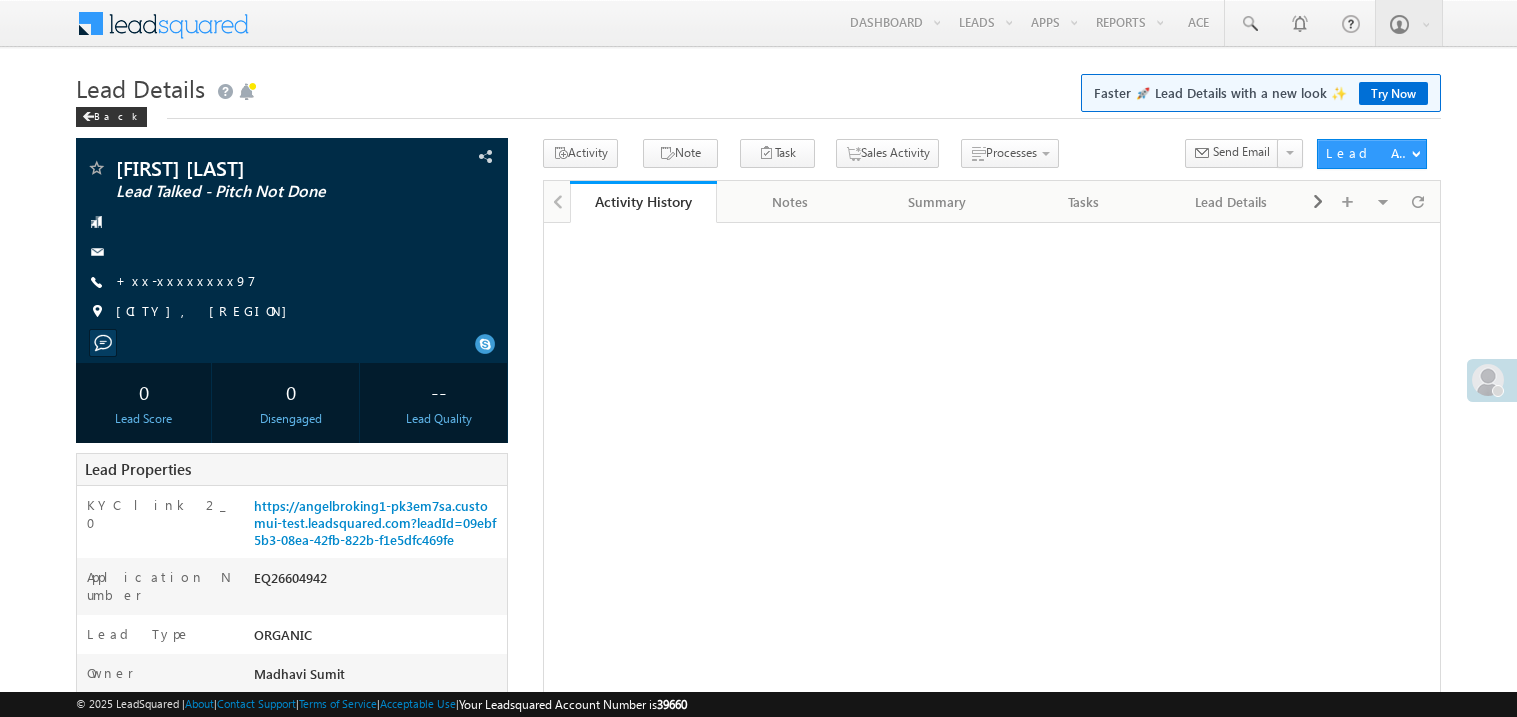 scroll, scrollTop: 0, scrollLeft: 0, axis: both 